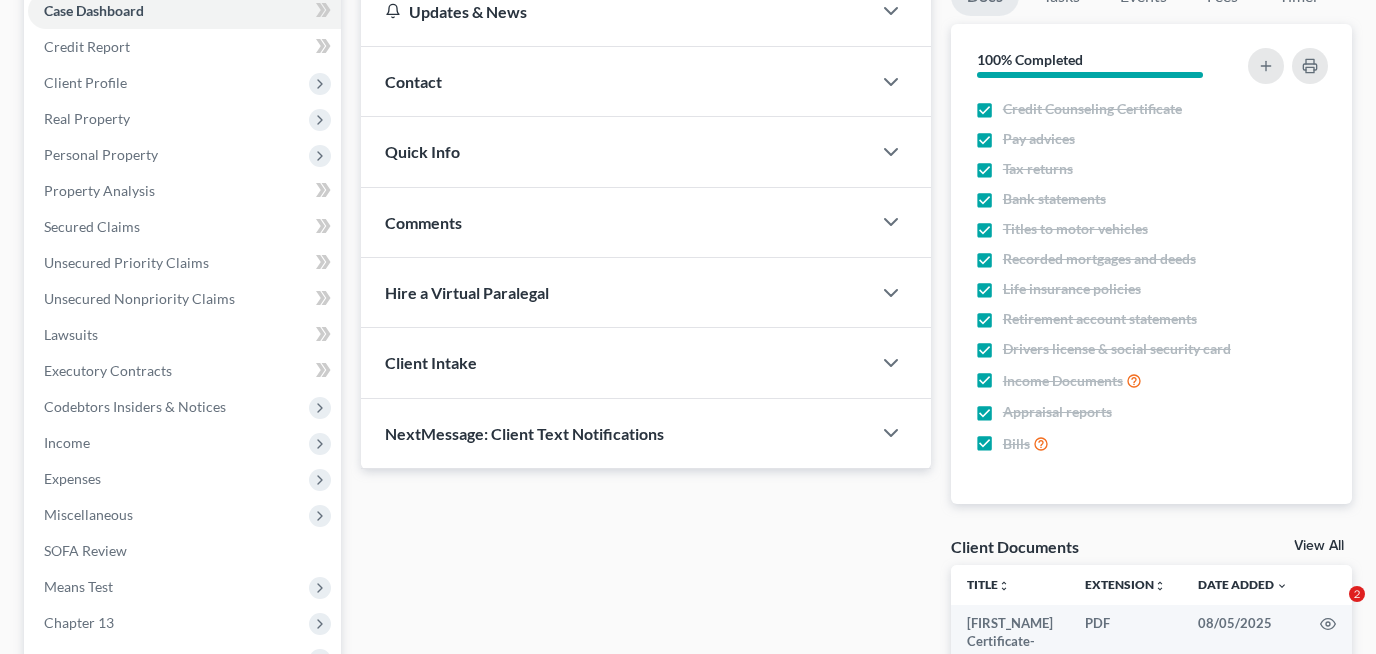 scroll, scrollTop: 270, scrollLeft: 0, axis: vertical 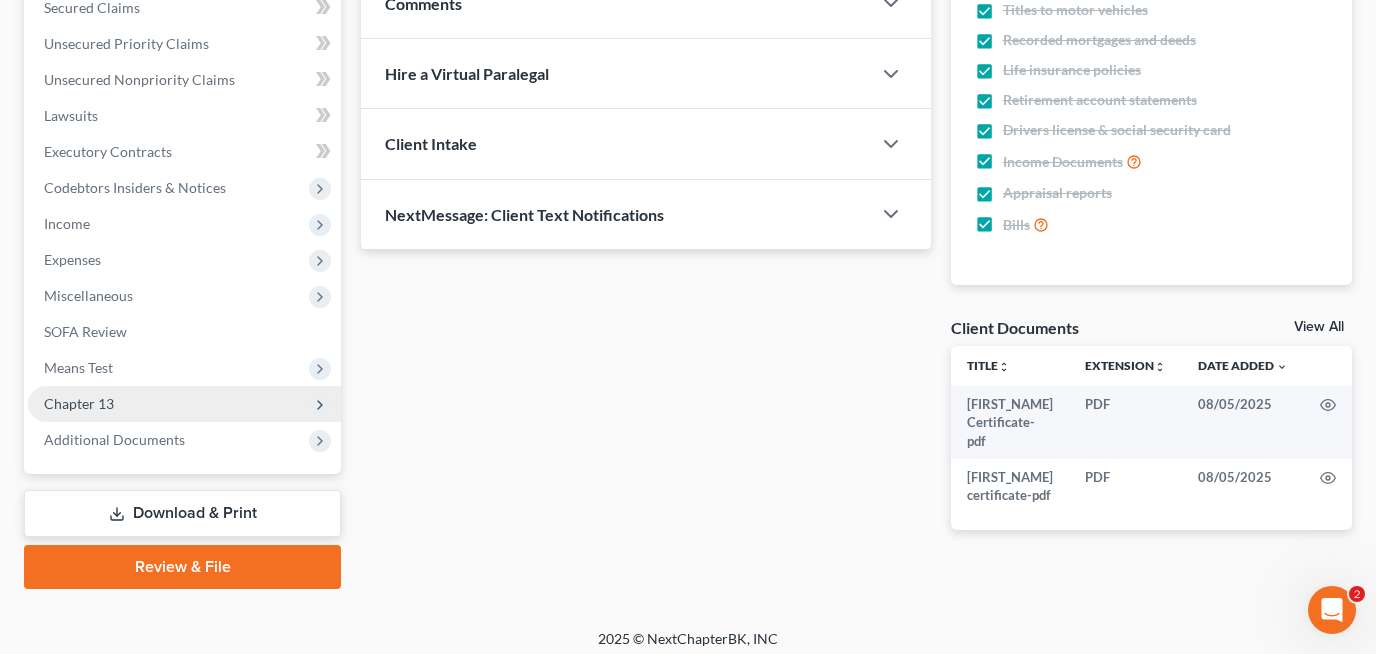 click on "Chapter 13" at bounding box center (184, 404) 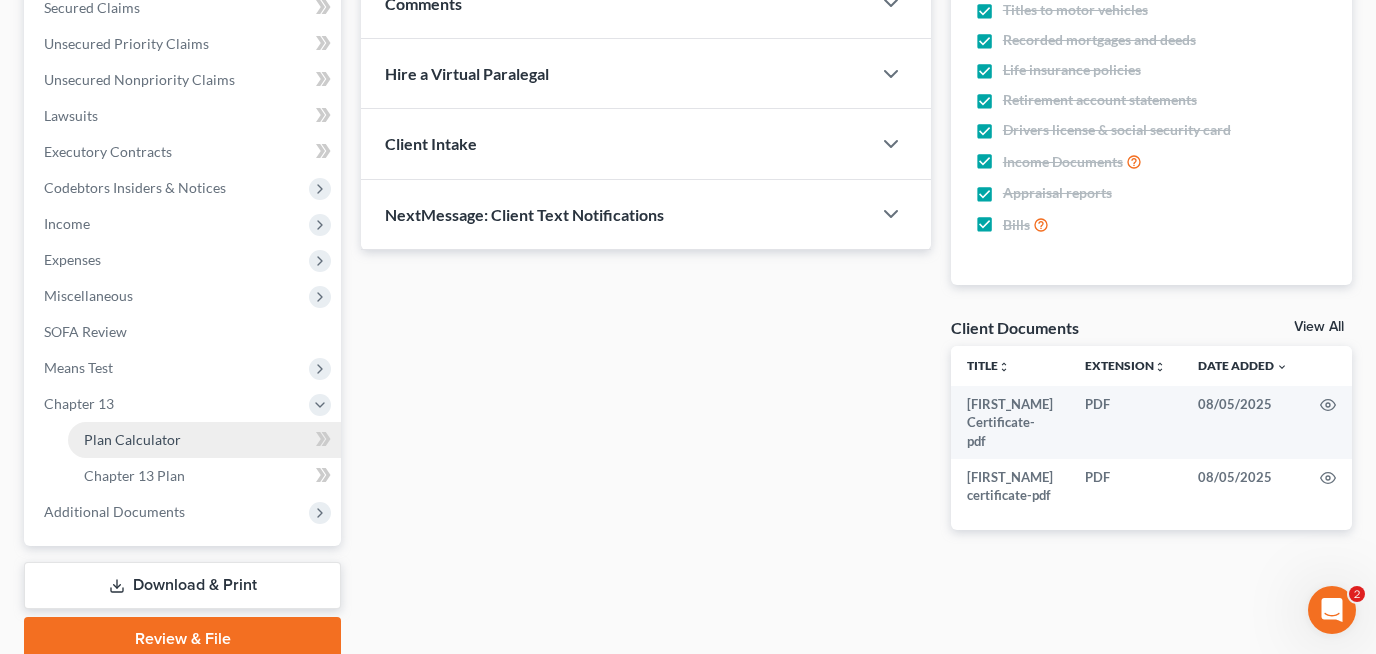 click on "Plan Calculator" at bounding box center [132, 439] 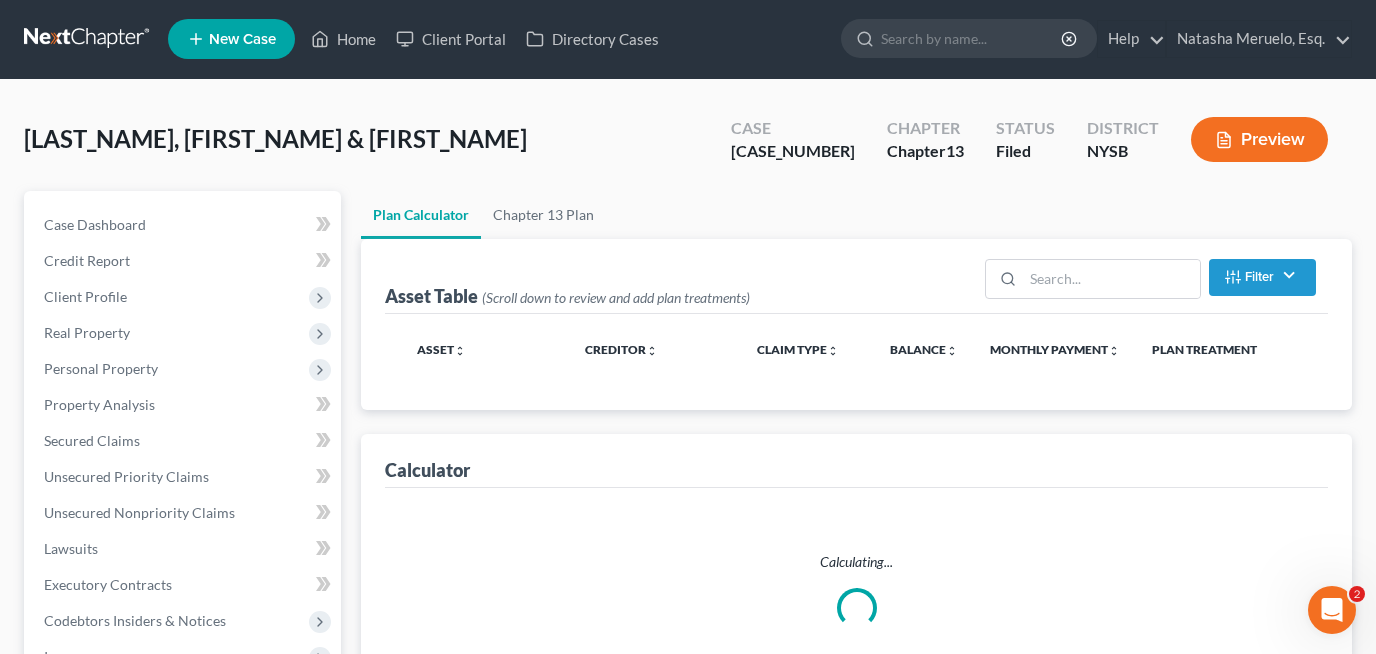 scroll, scrollTop: 0, scrollLeft: 0, axis: both 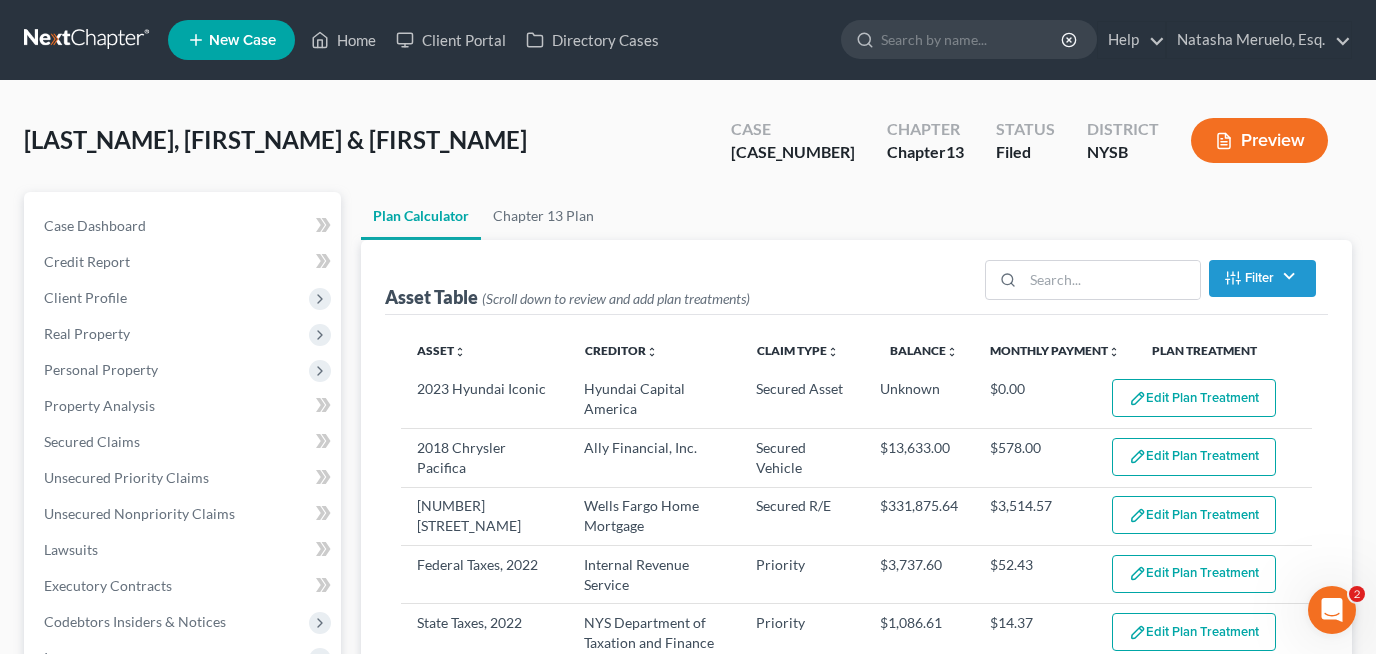 select on "59" 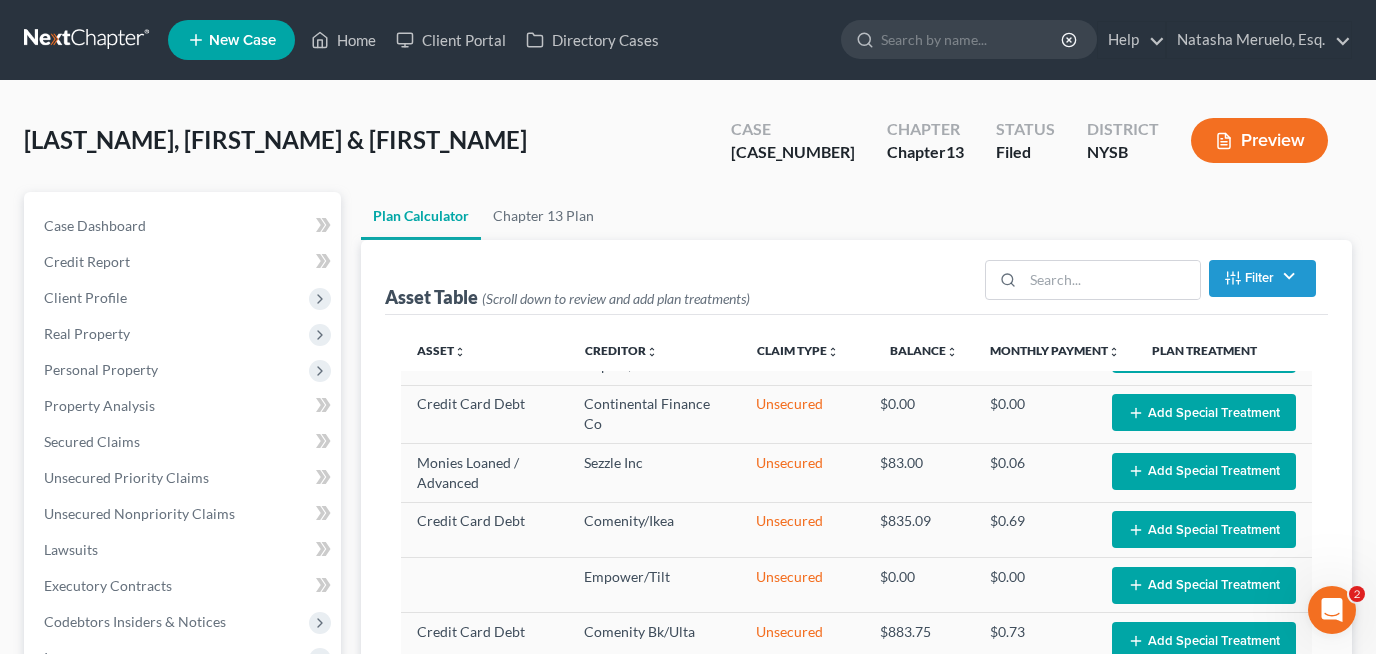 scroll, scrollTop: 3007, scrollLeft: 0, axis: vertical 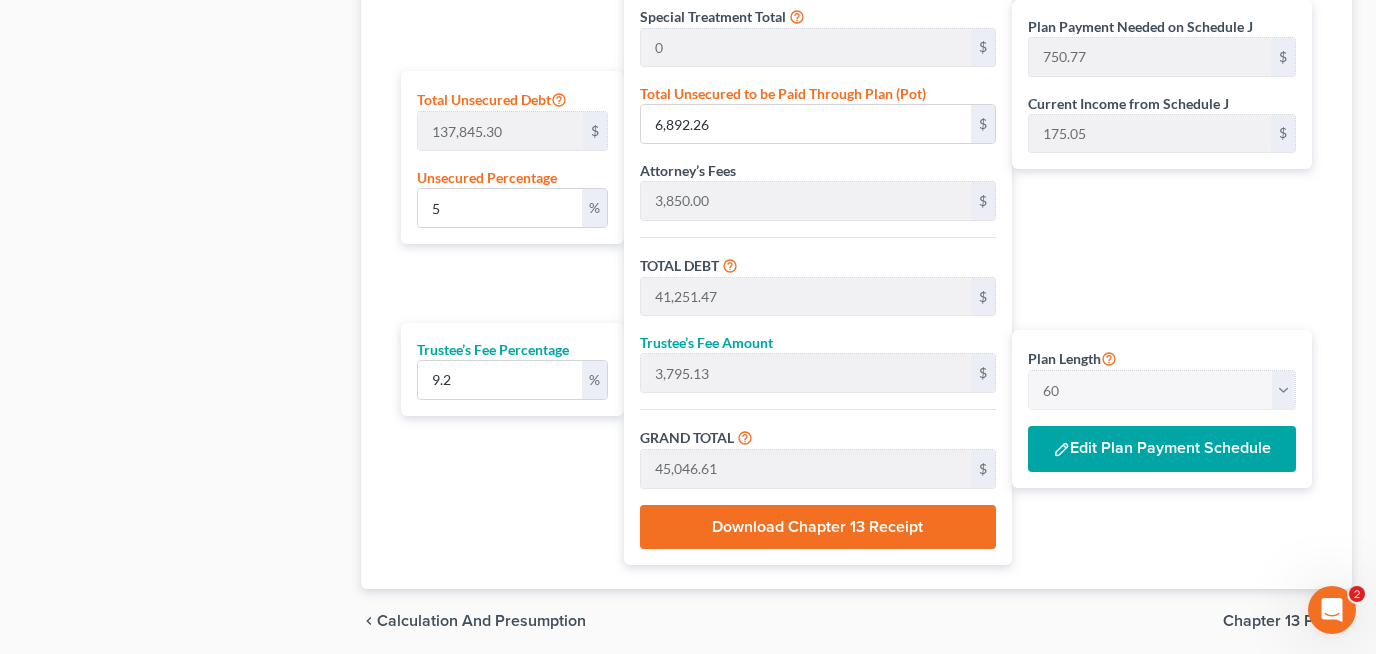 click on "Edit Plan Payment Schedule" at bounding box center (1162, 449) 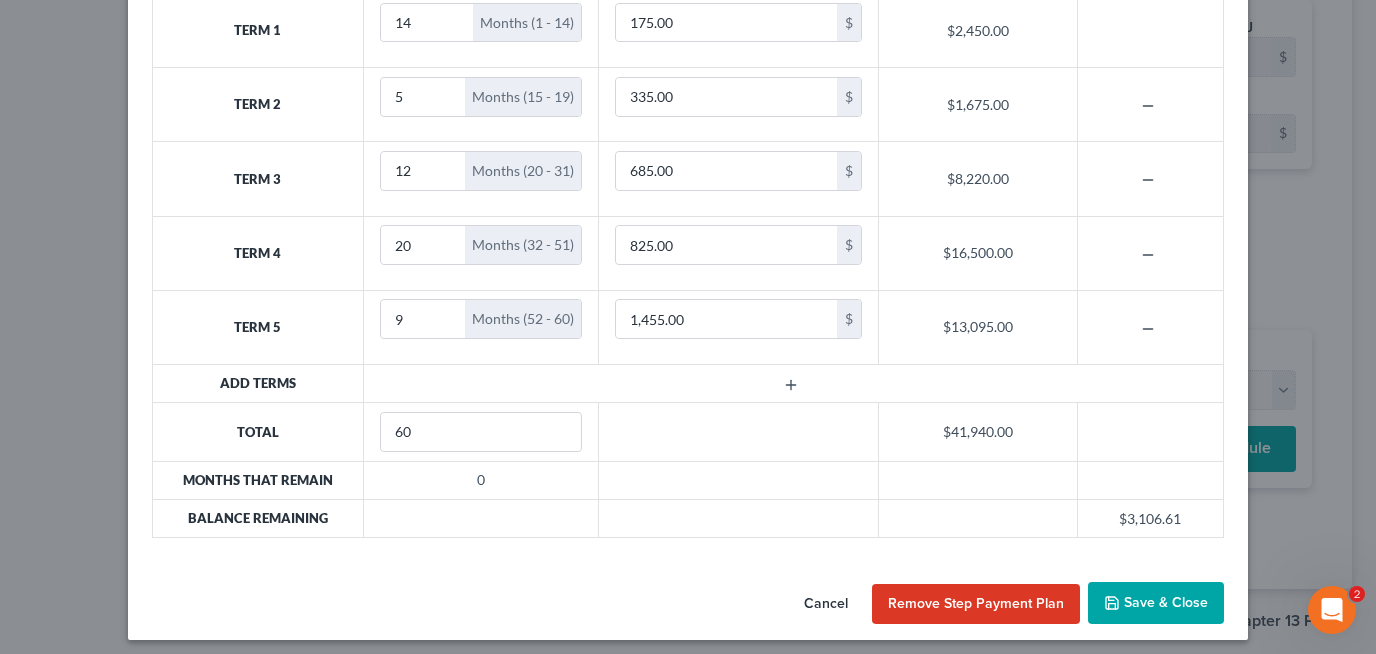 scroll, scrollTop: 0, scrollLeft: 0, axis: both 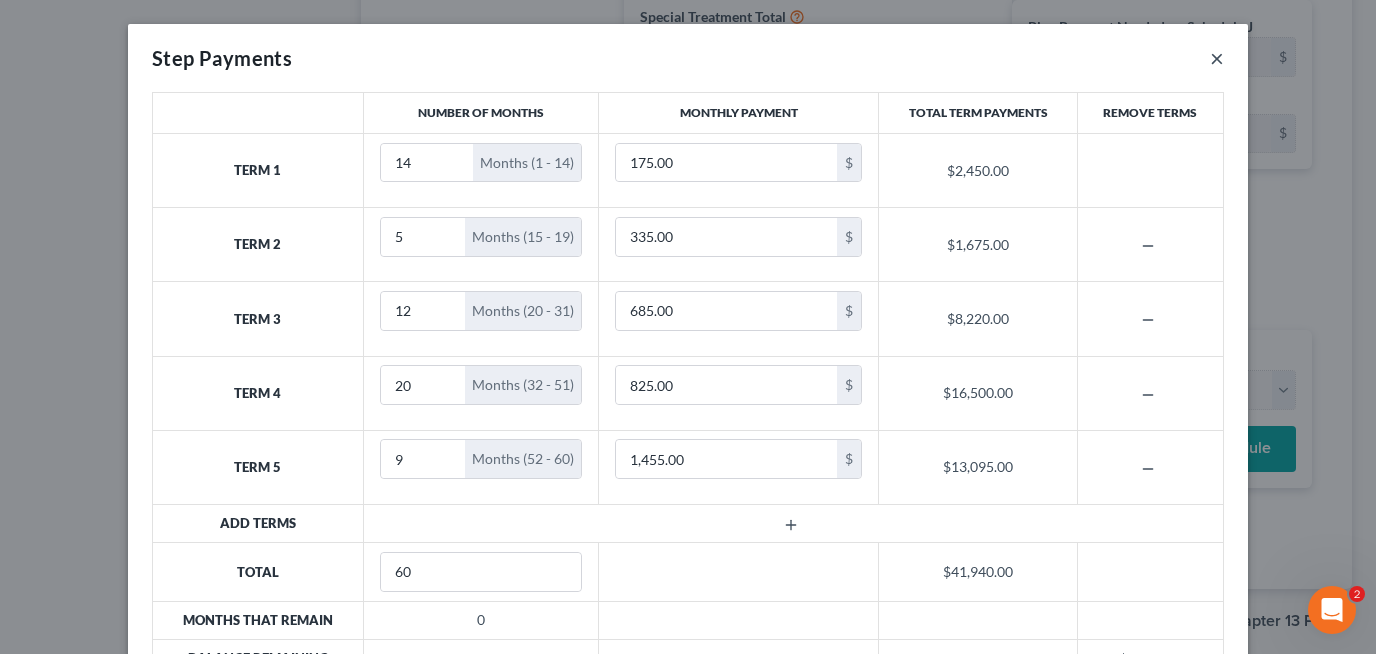 click on "×" at bounding box center (1217, 58) 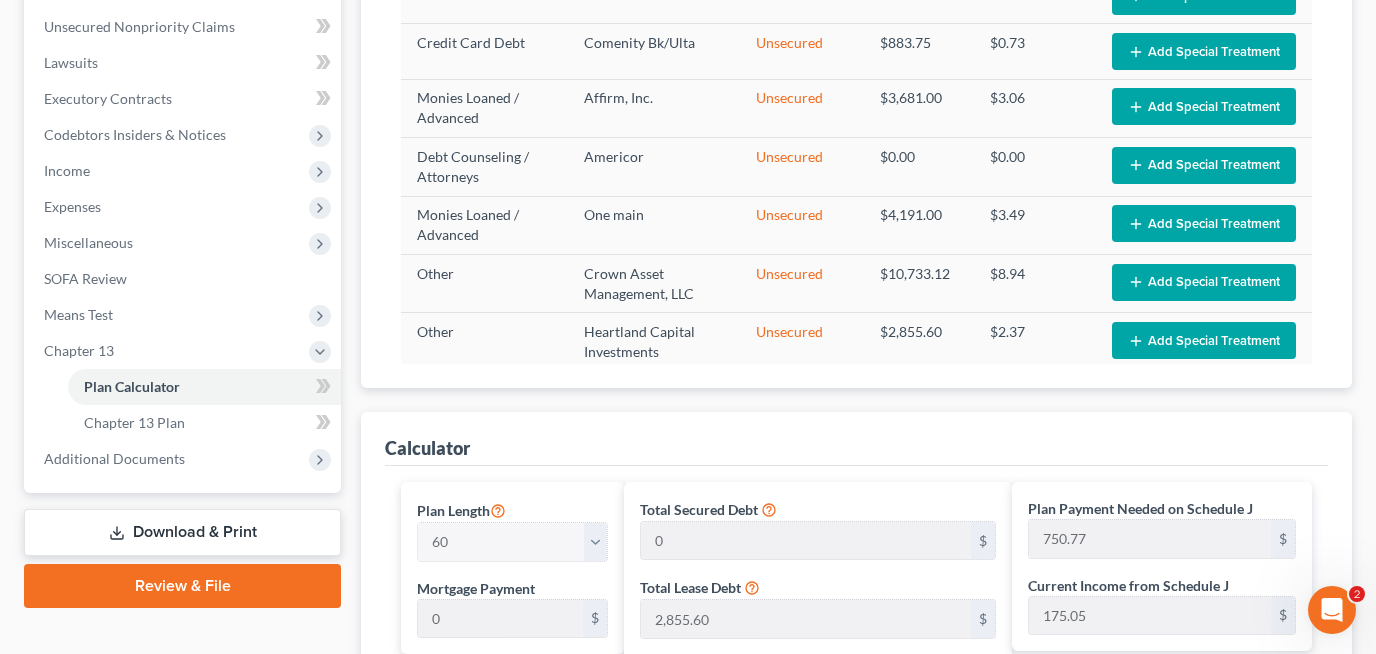 scroll, scrollTop: 416, scrollLeft: 0, axis: vertical 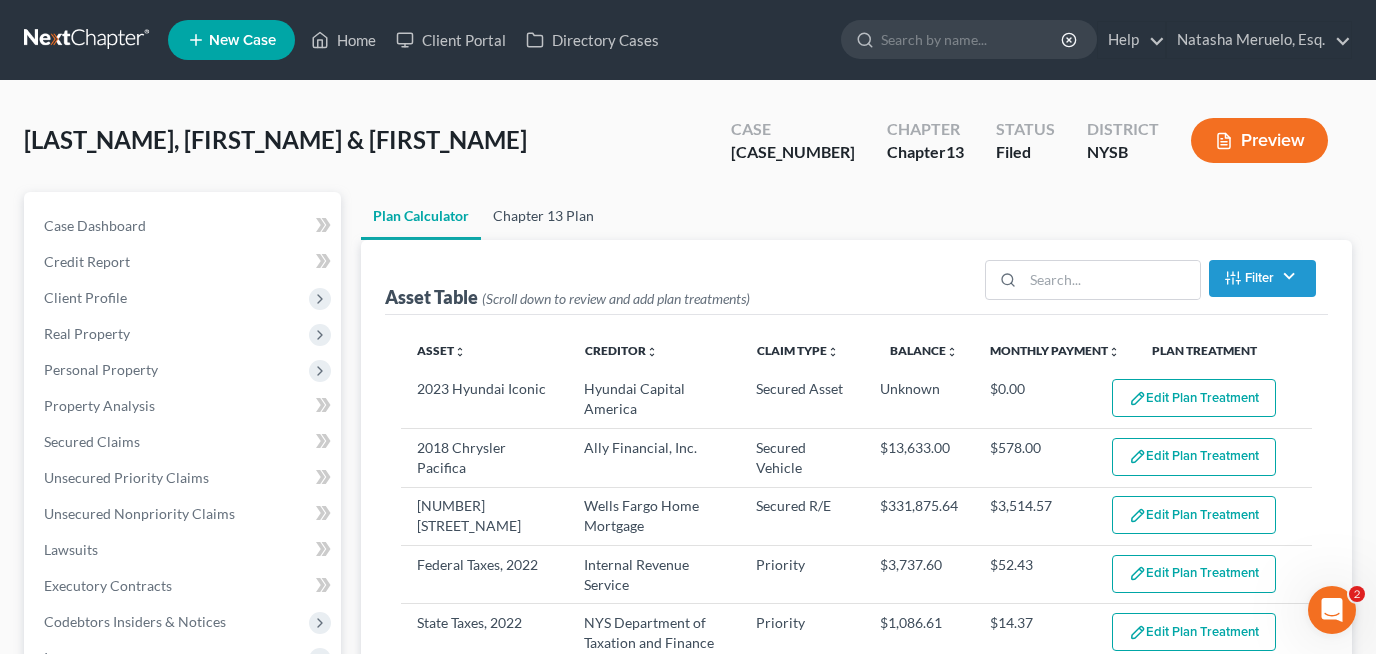 click on "Chapter 13 Plan" at bounding box center [543, 216] 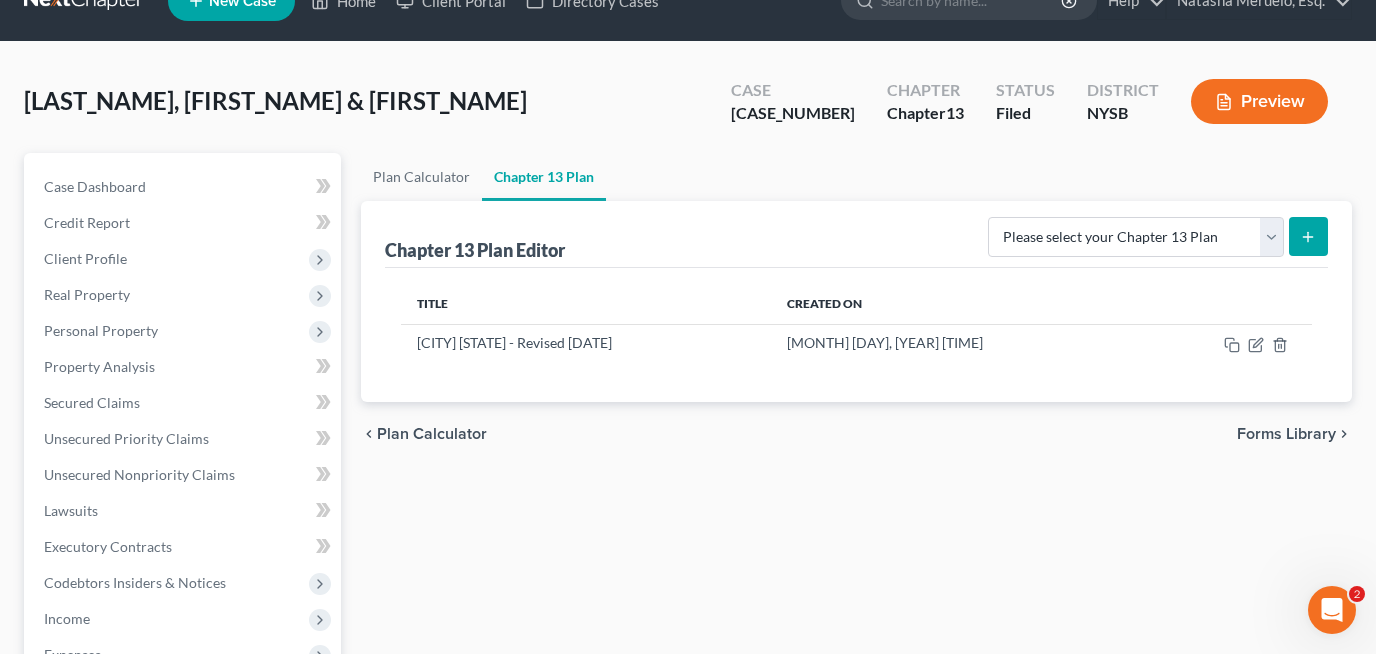 scroll, scrollTop: 50, scrollLeft: 0, axis: vertical 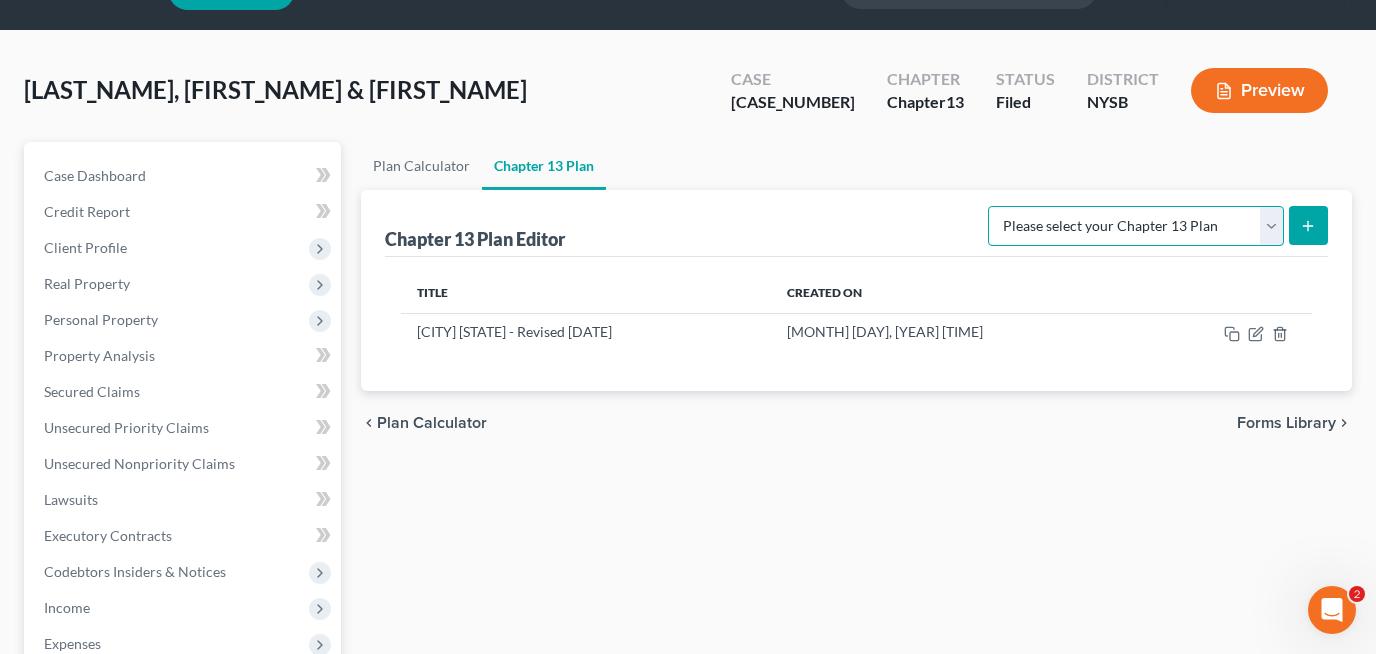 click on "Please select your Chapter 13 Plan National Form Plan - Official Form 113 New York Southern - Revised 1/1/2022 New York Southern - Revised 5/1/2019" at bounding box center [1136, 226] 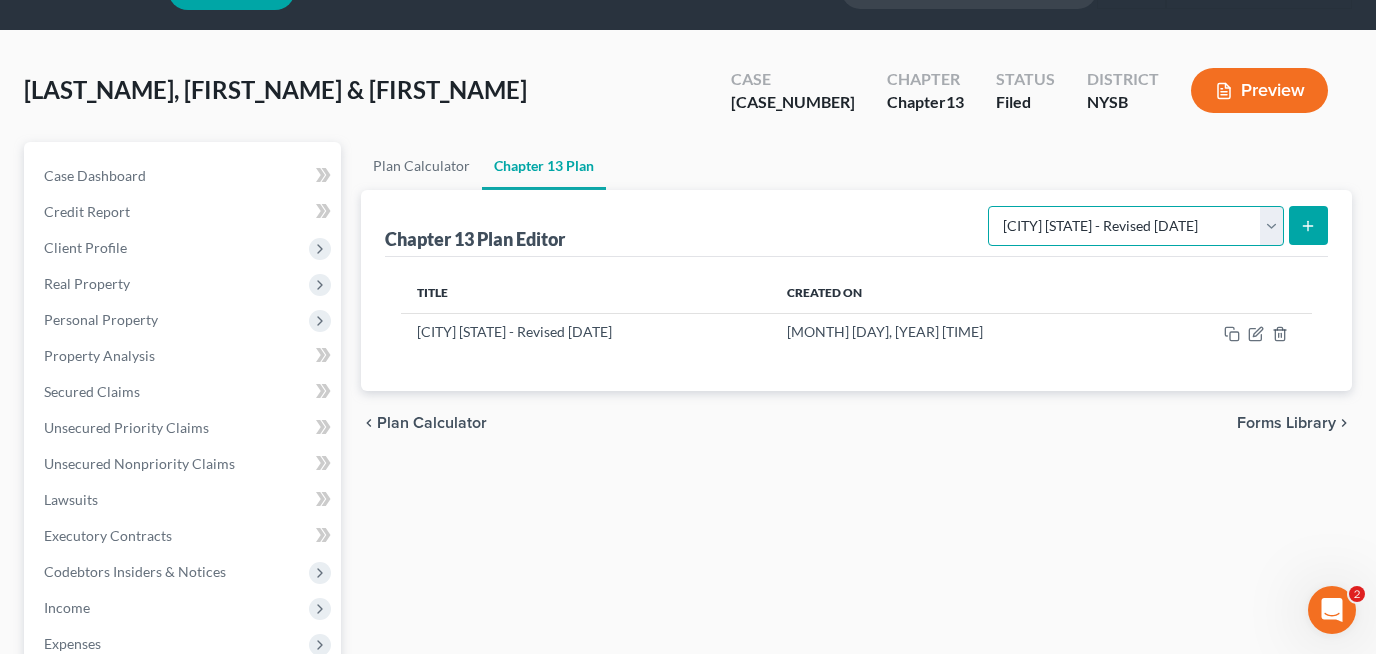 click on "Please select your Chapter 13 Plan National Form Plan - Official Form 113 New York Southern - Revised 1/1/2022 New York Southern - Revised 5/1/2019" at bounding box center (1136, 226) 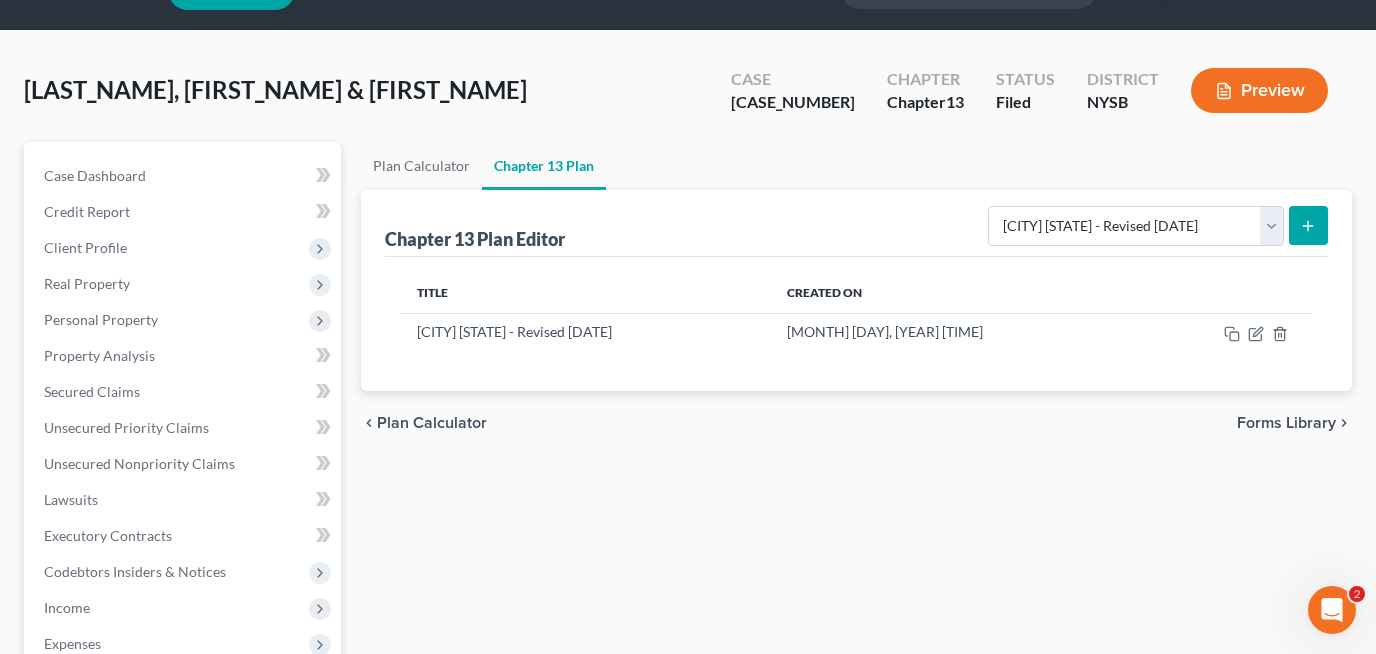 click 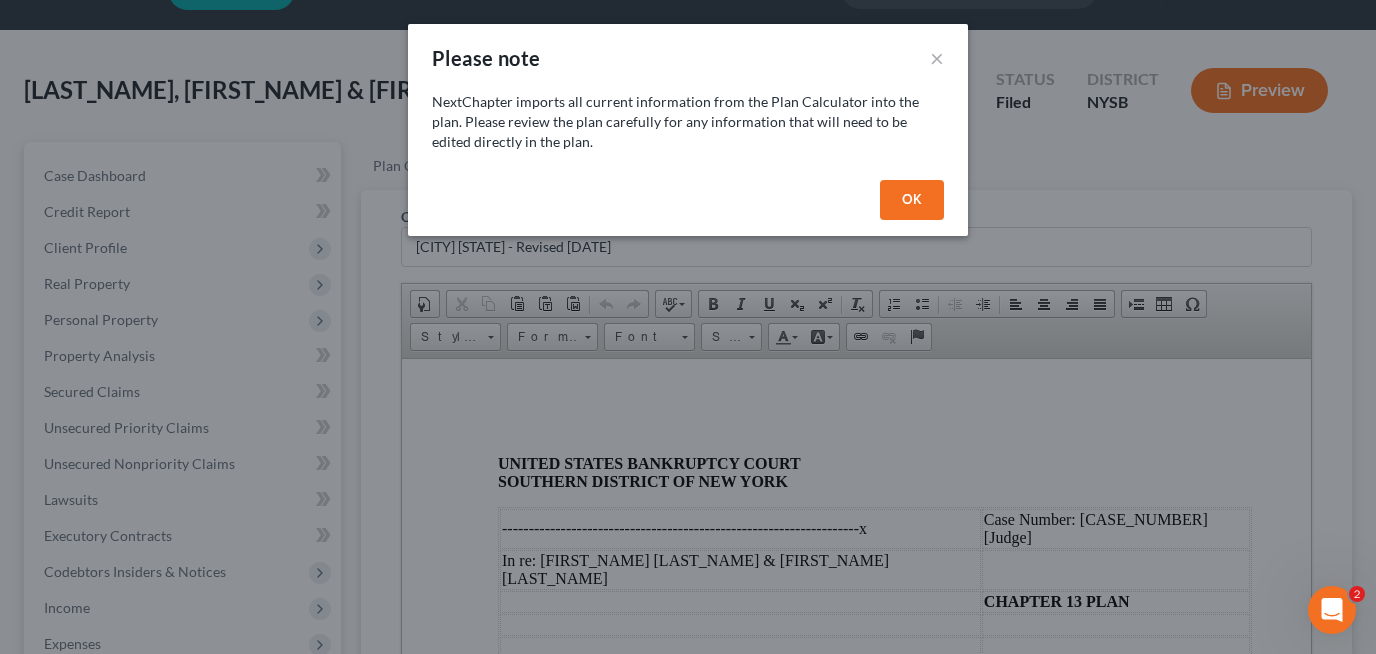 scroll, scrollTop: 0, scrollLeft: 0, axis: both 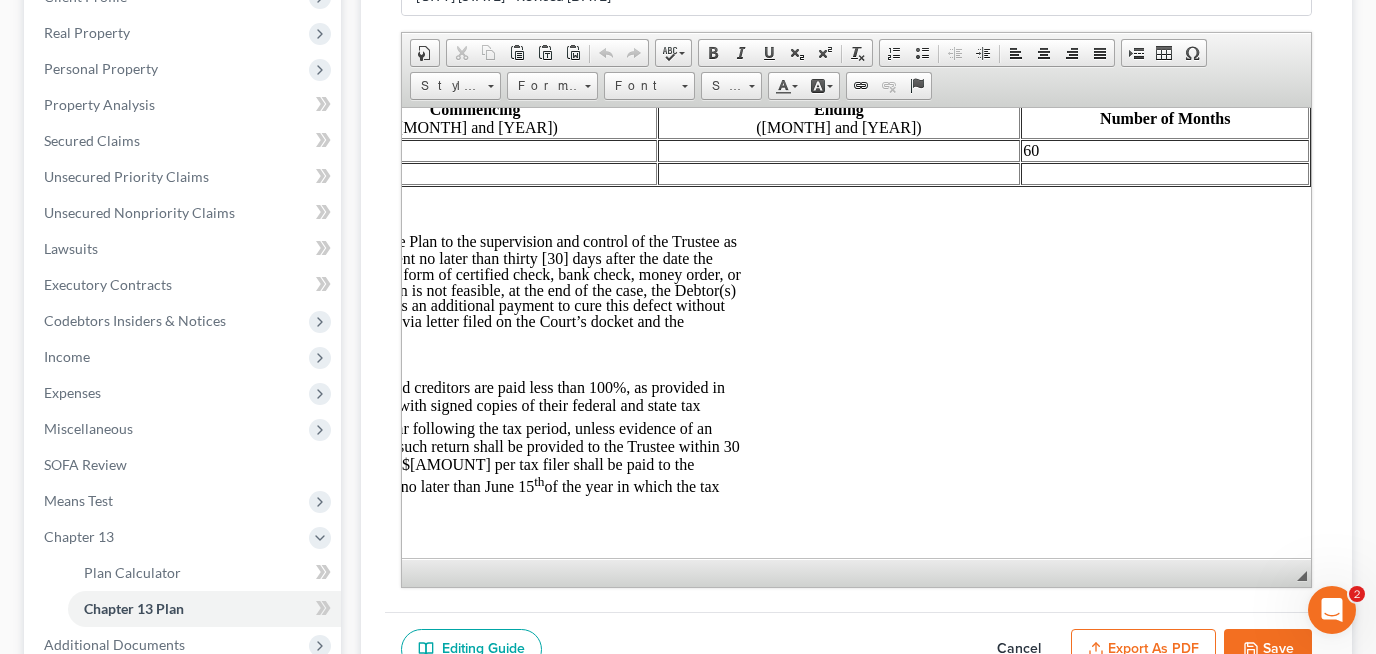 click on "Cancel" at bounding box center (1019, 650) 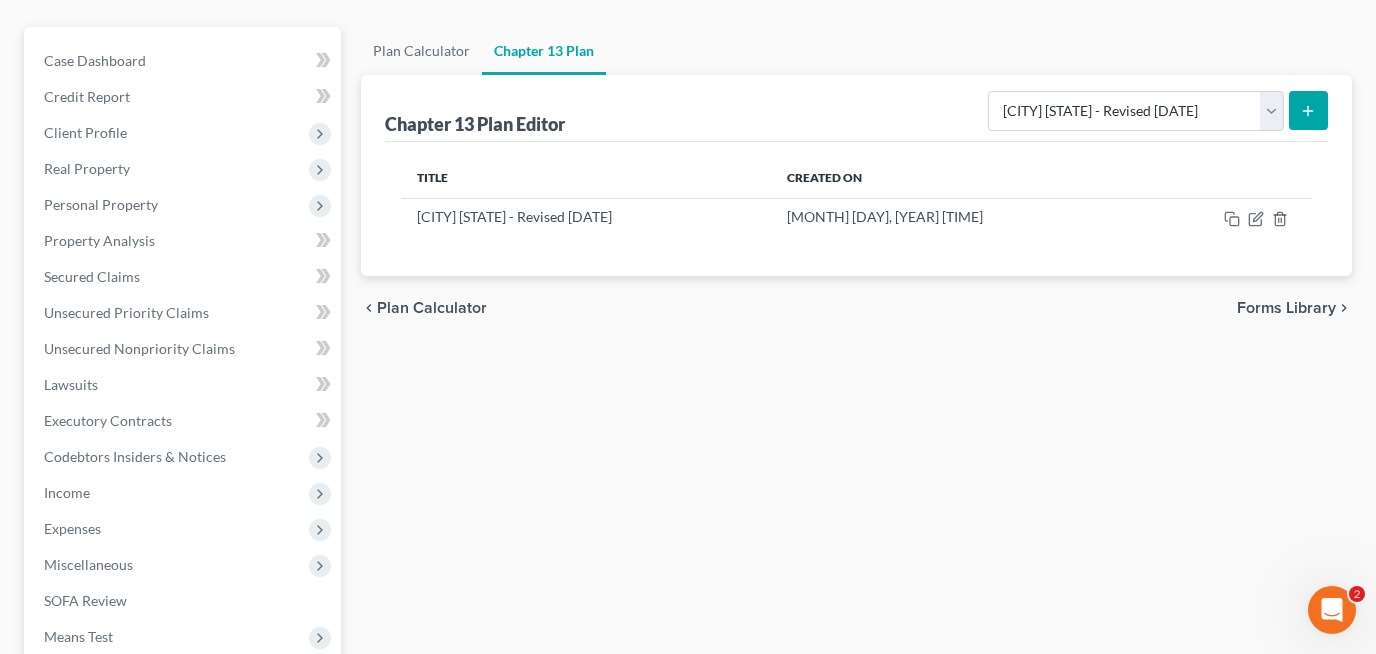scroll, scrollTop: 0, scrollLeft: 0, axis: both 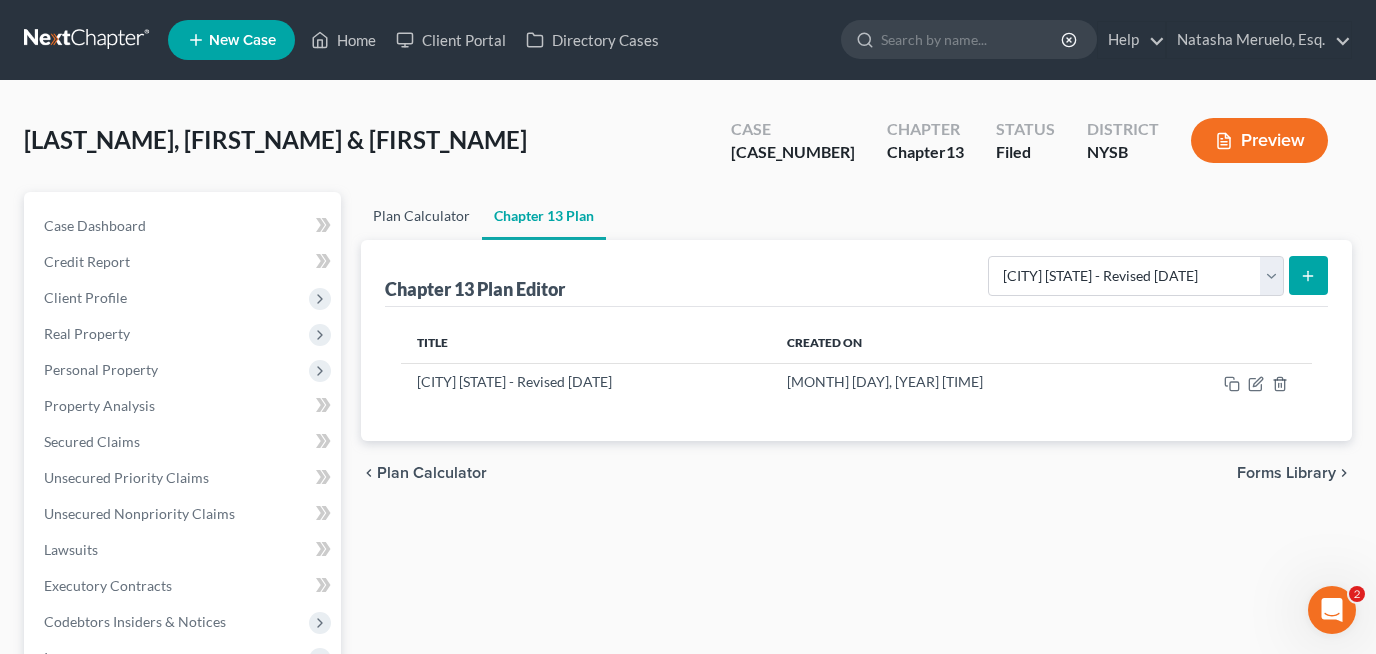 click on "Plan Calculator" at bounding box center [421, 216] 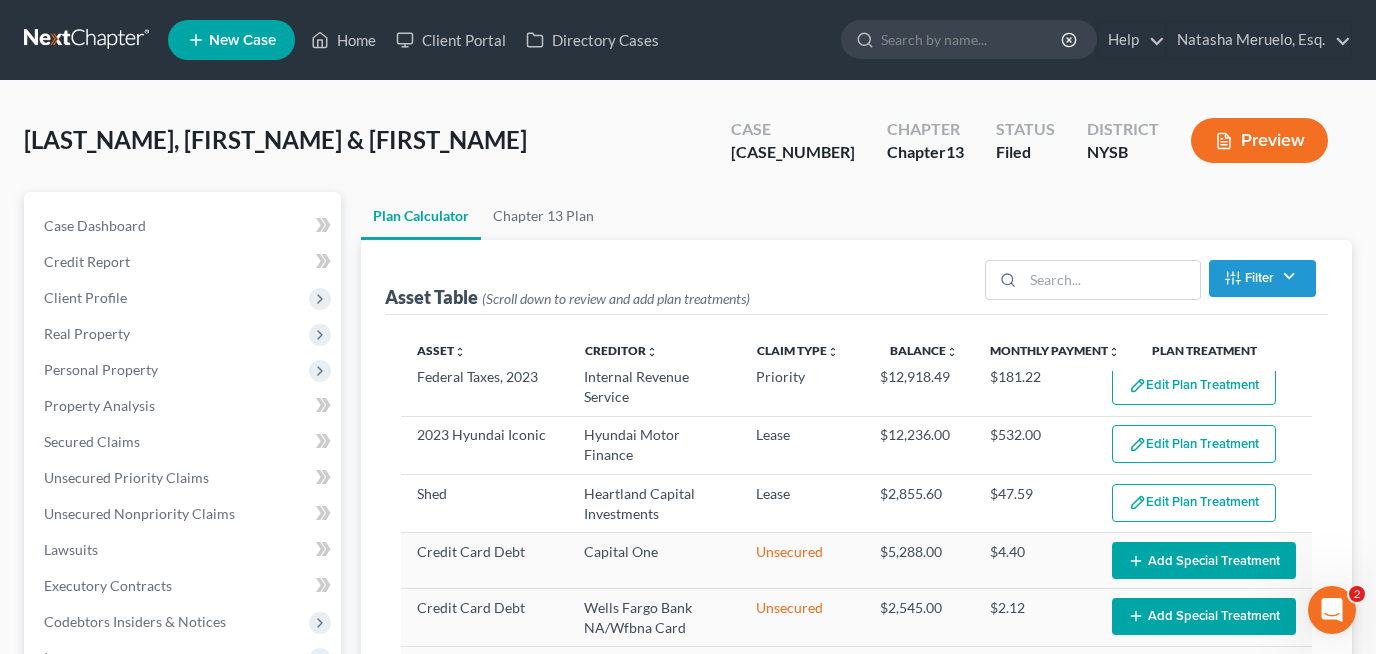 select on "59" 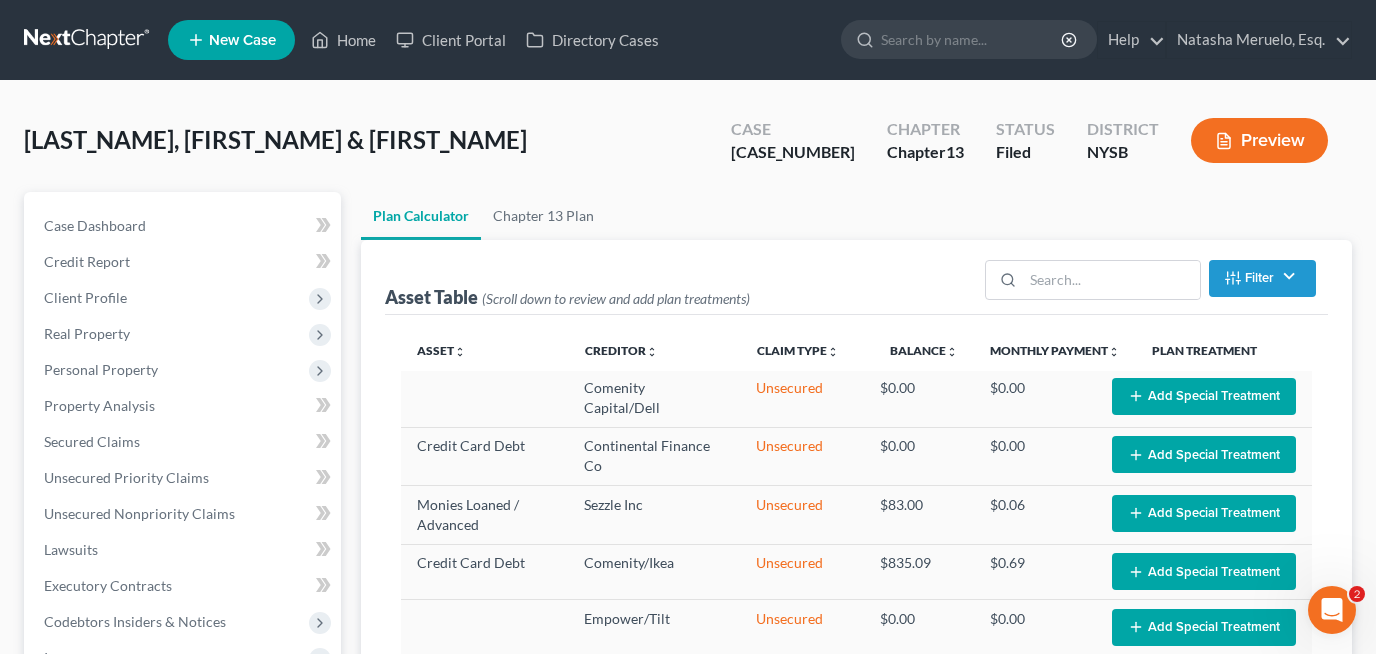 scroll, scrollTop: 3007, scrollLeft: 0, axis: vertical 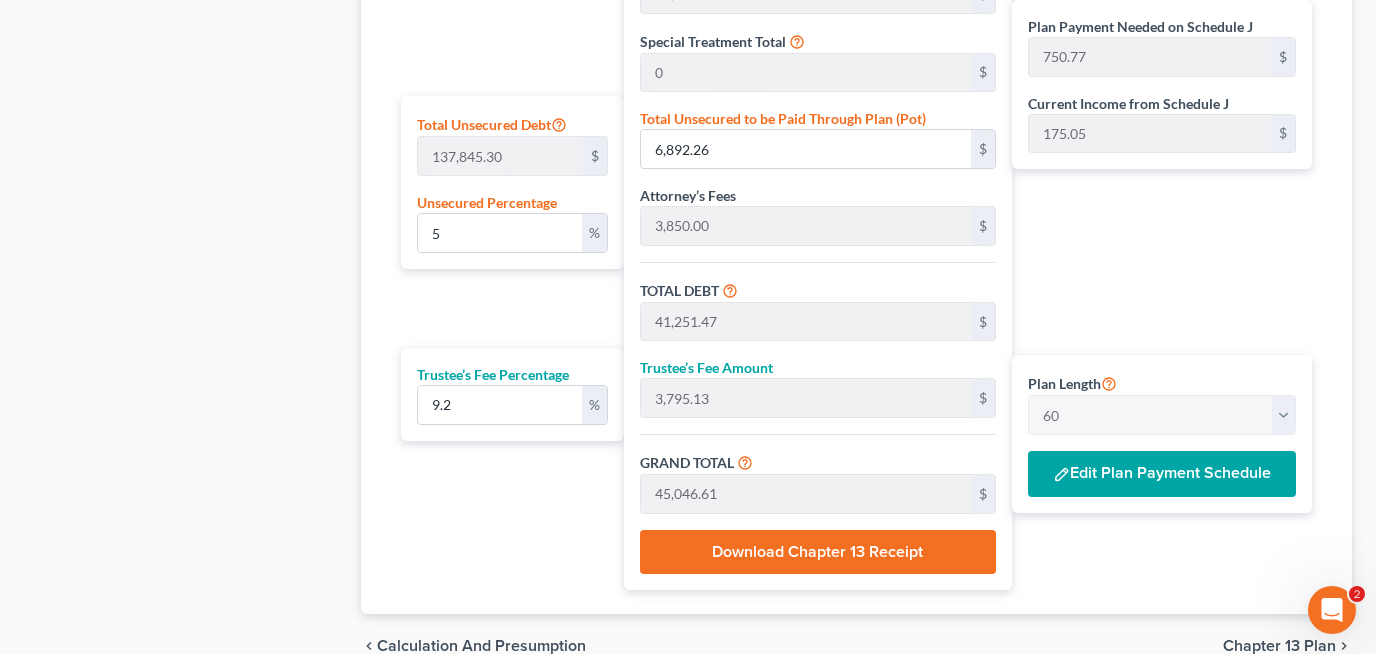click on "Edit Plan Payment Schedule" at bounding box center [1162, 474] 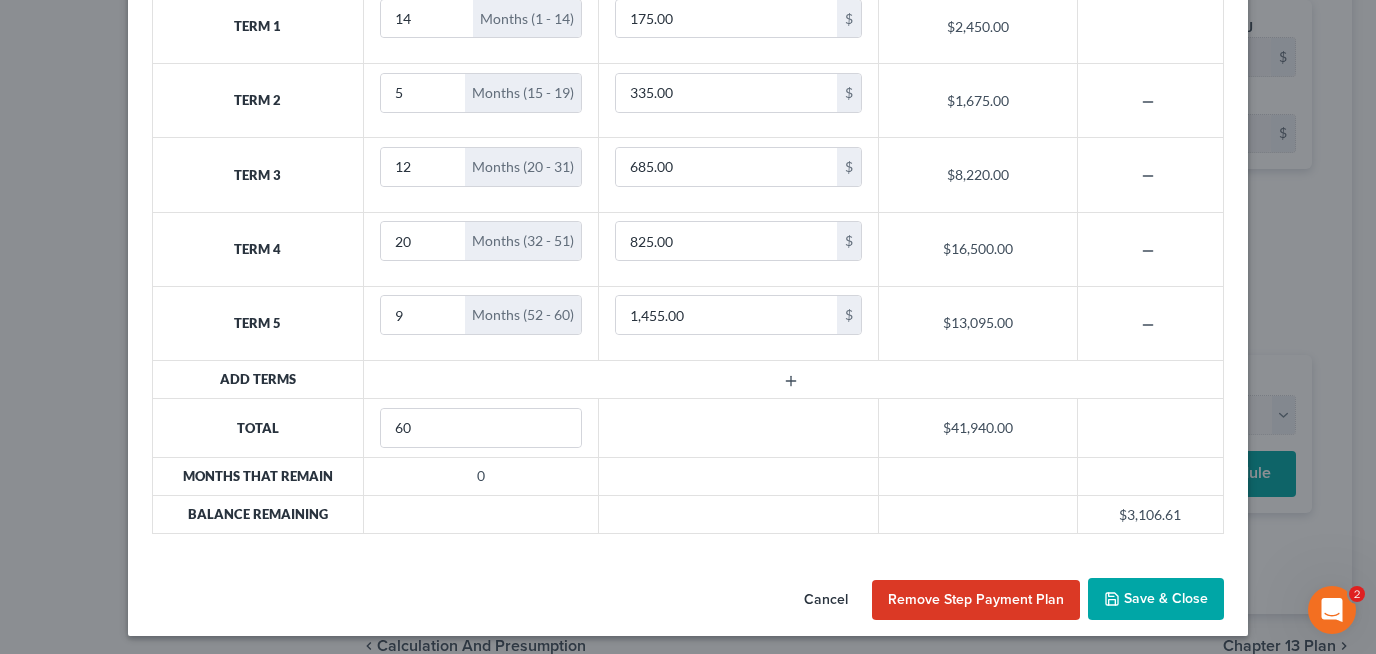 scroll, scrollTop: 150, scrollLeft: 0, axis: vertical 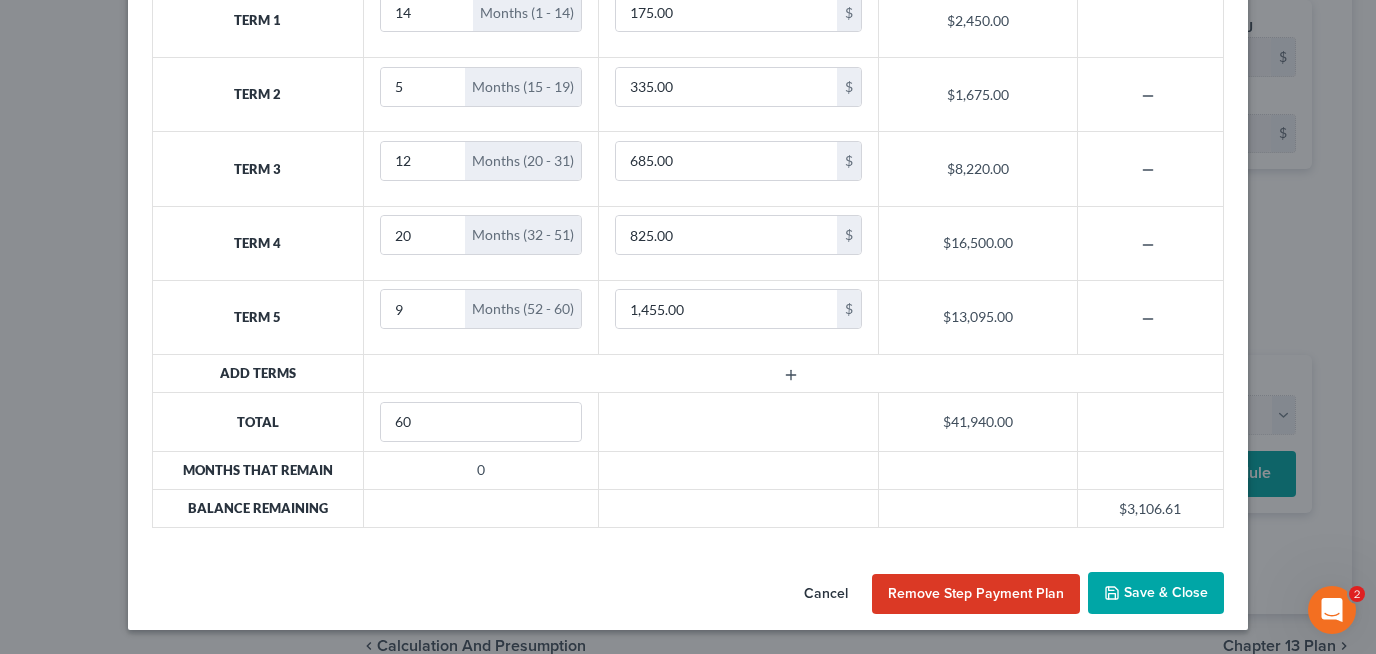 click on "Cancel" at bounding box center (826, 594) 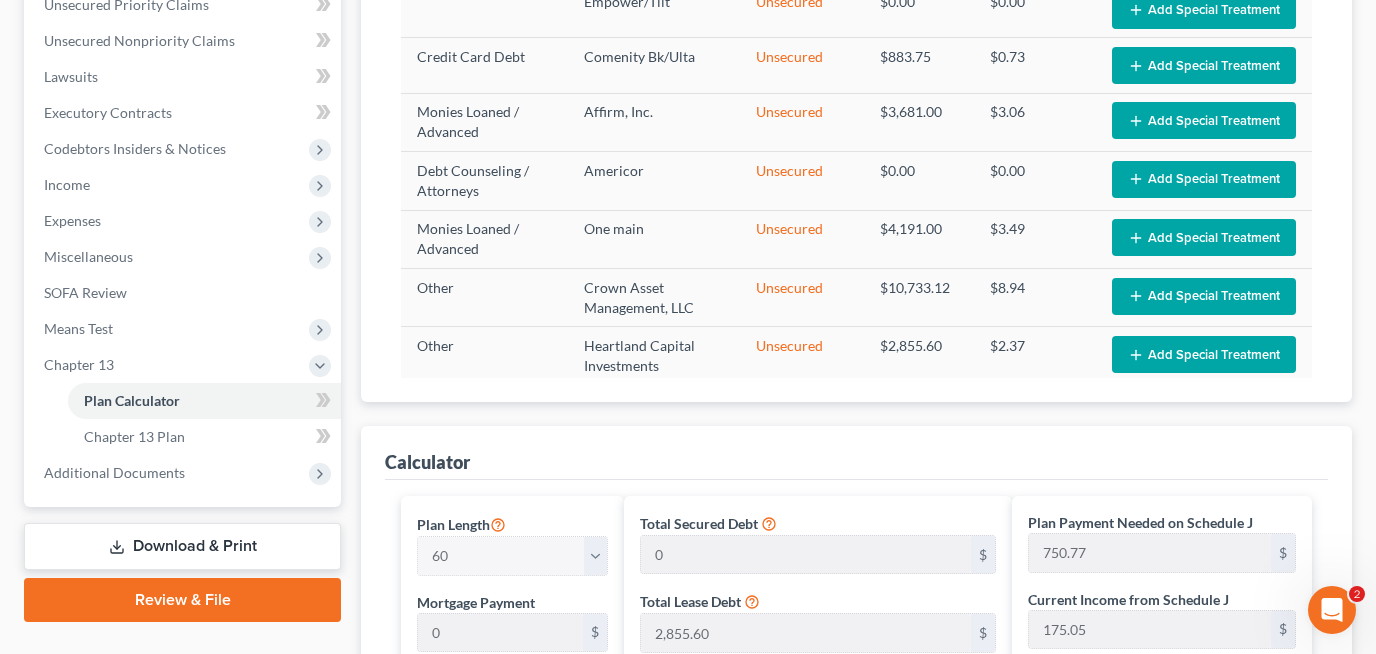scroll, scrollTop: 451, scrollLeft: 0, axis: vertical 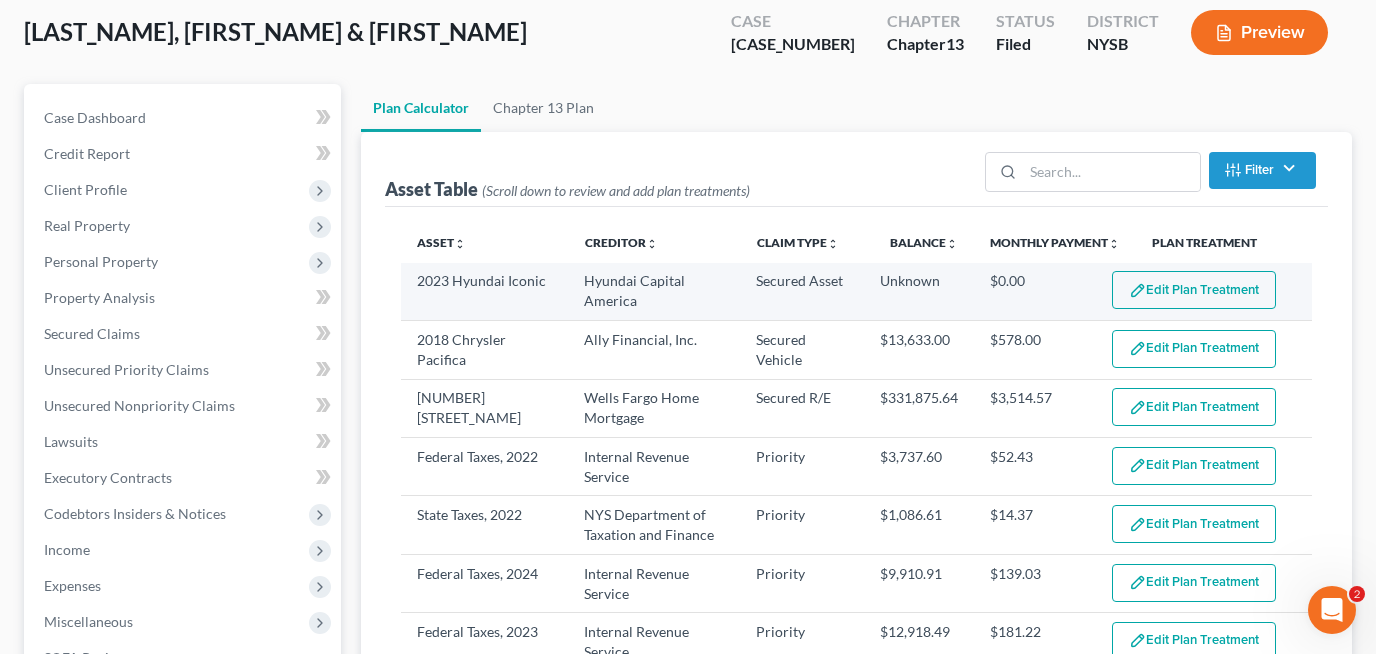 click on "Edit Plan Treatment" at bounding box center [1194, 290] 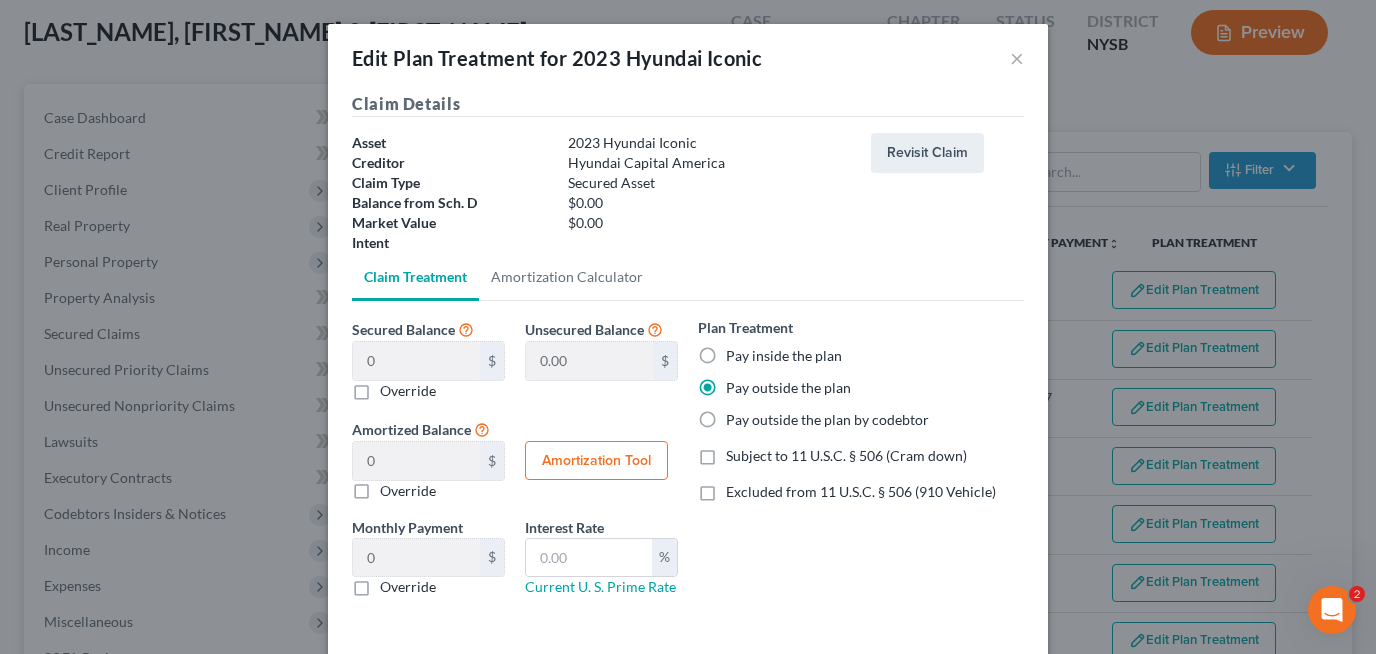 scroll, scrollTop: 28, scrollLeft: 0, axis: vertical 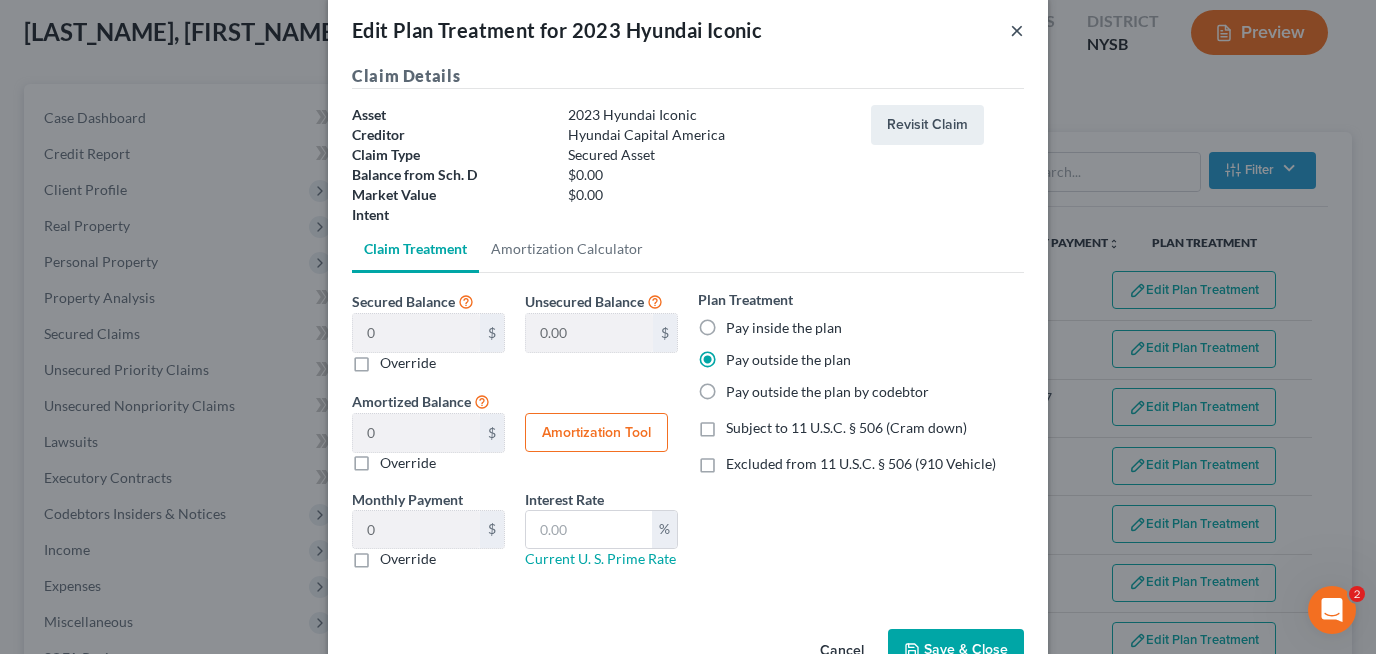 click on "×" at bounding box center (1017, 30) 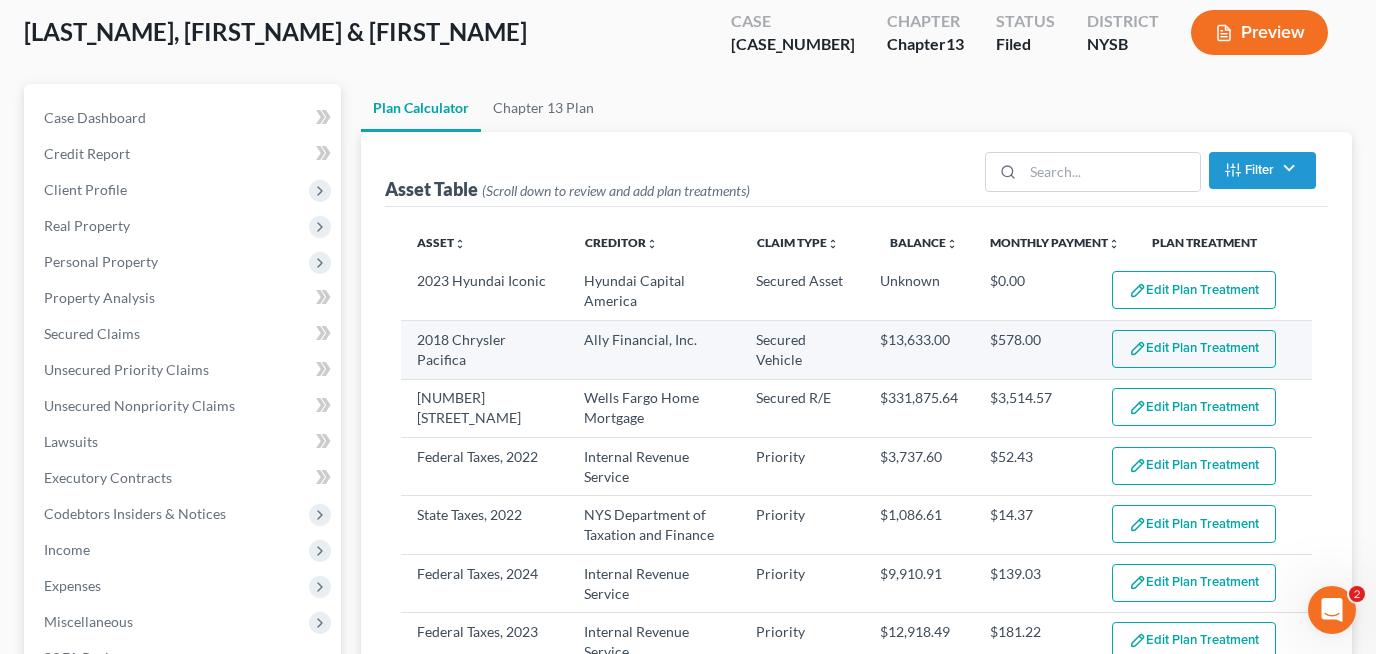 click on "Edit Plan Treatment" at bounding box center (1194, 349) 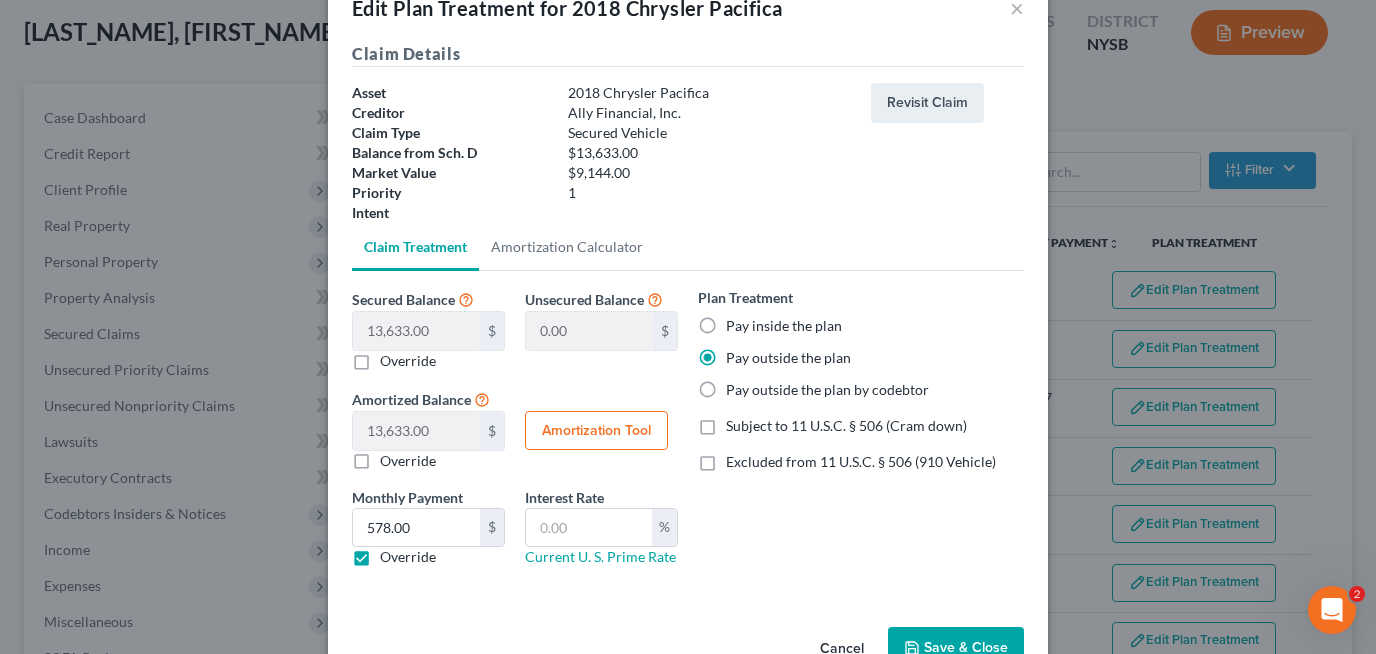 scroll, scrollTop: 54, scrollLeft: 0, axis: vertical 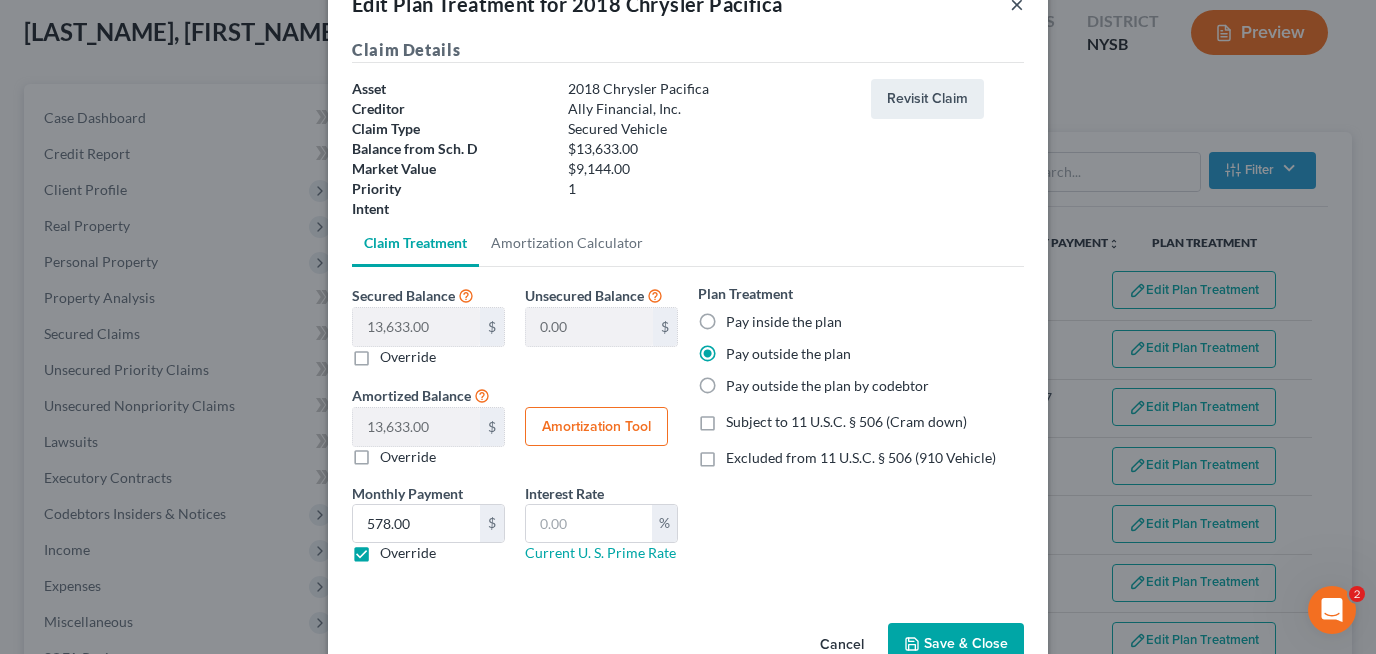 click on "×" at bounding box center [1017, 4] 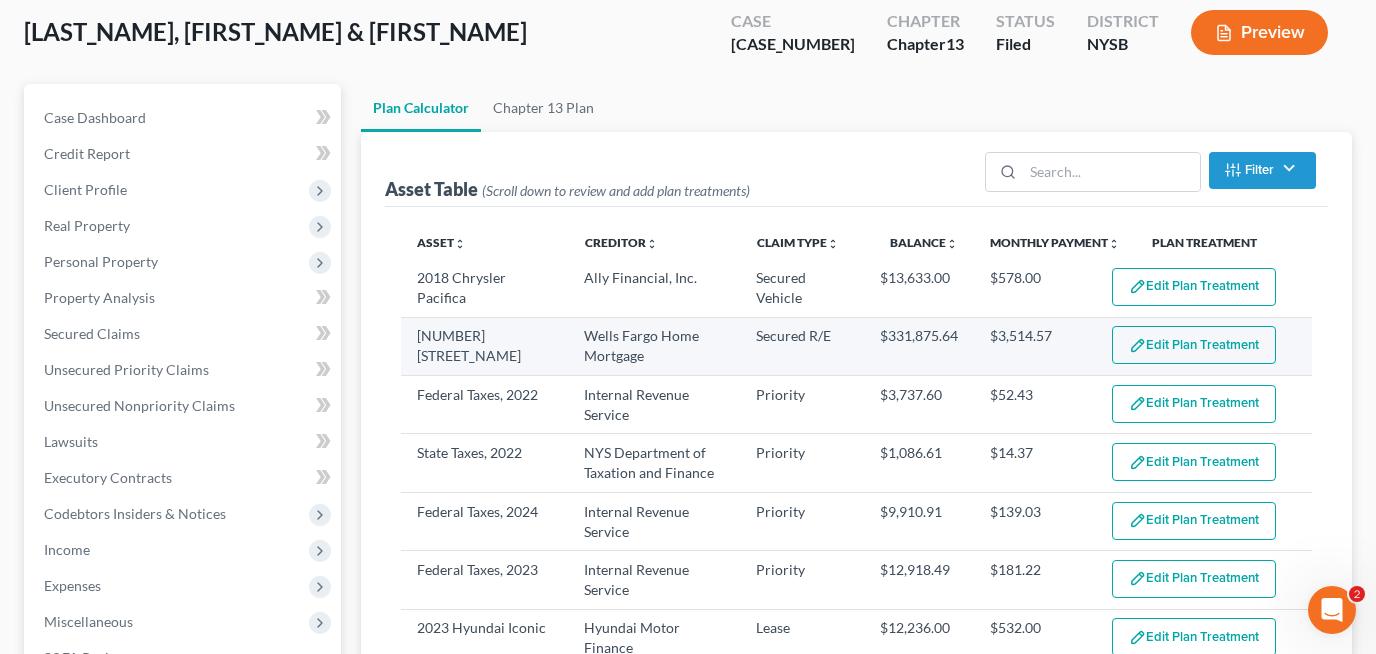 scroll, scrollTop: 88, scrollLeft: 0, axis: vertical 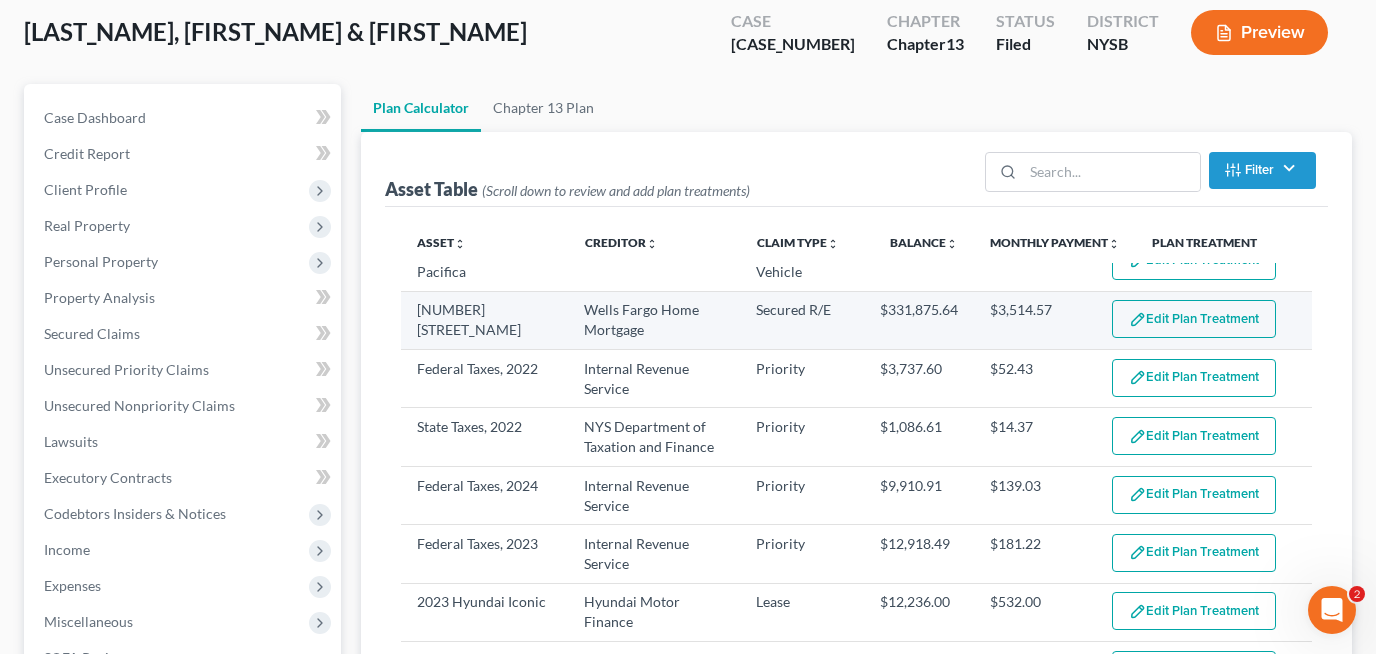 click on "Edit Plan Treatment" at bounding box center (1194, 319) 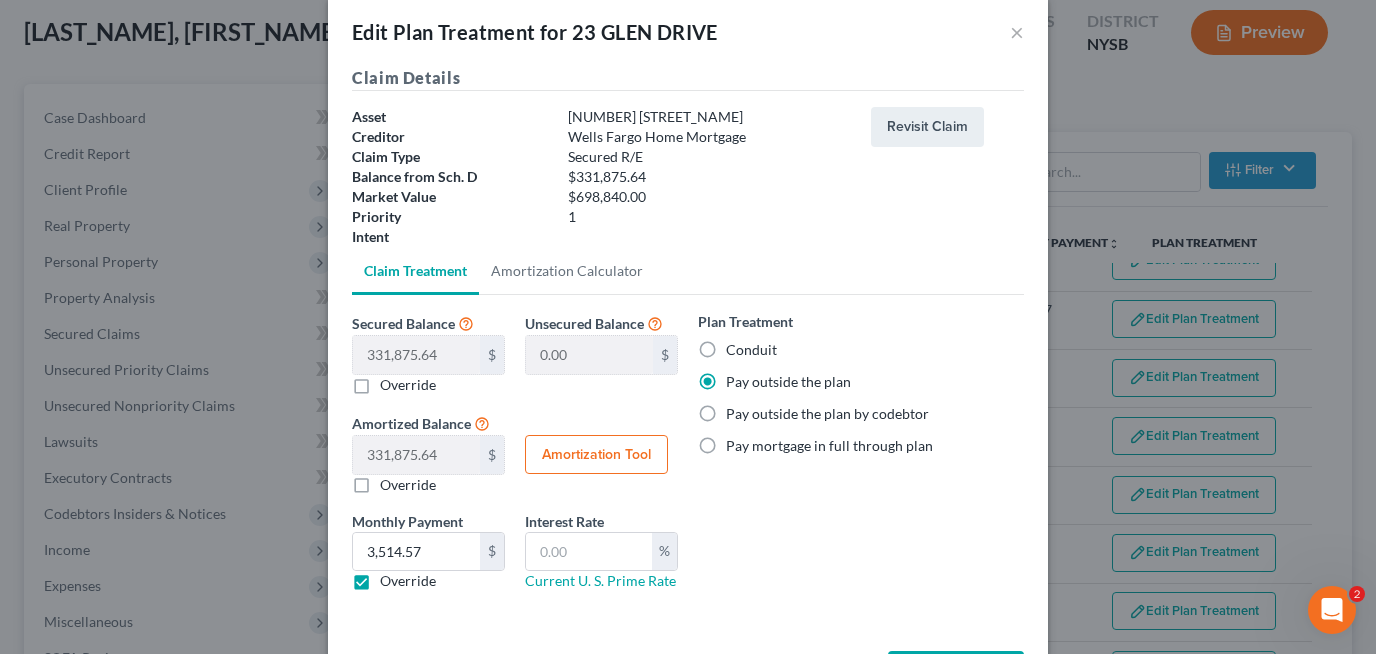 scroll, scrollTop: 37, scrollLeft: 0, axis: vertical 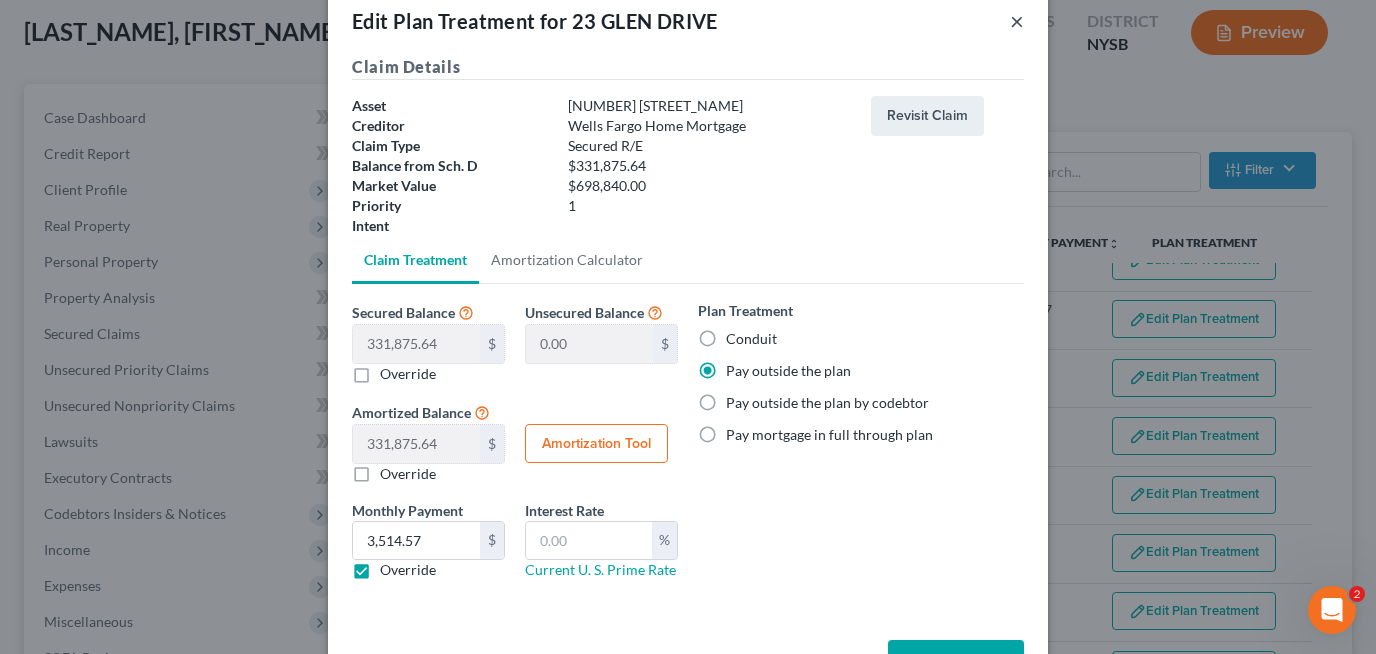 click on "×" at bounding box center (1017, 21) 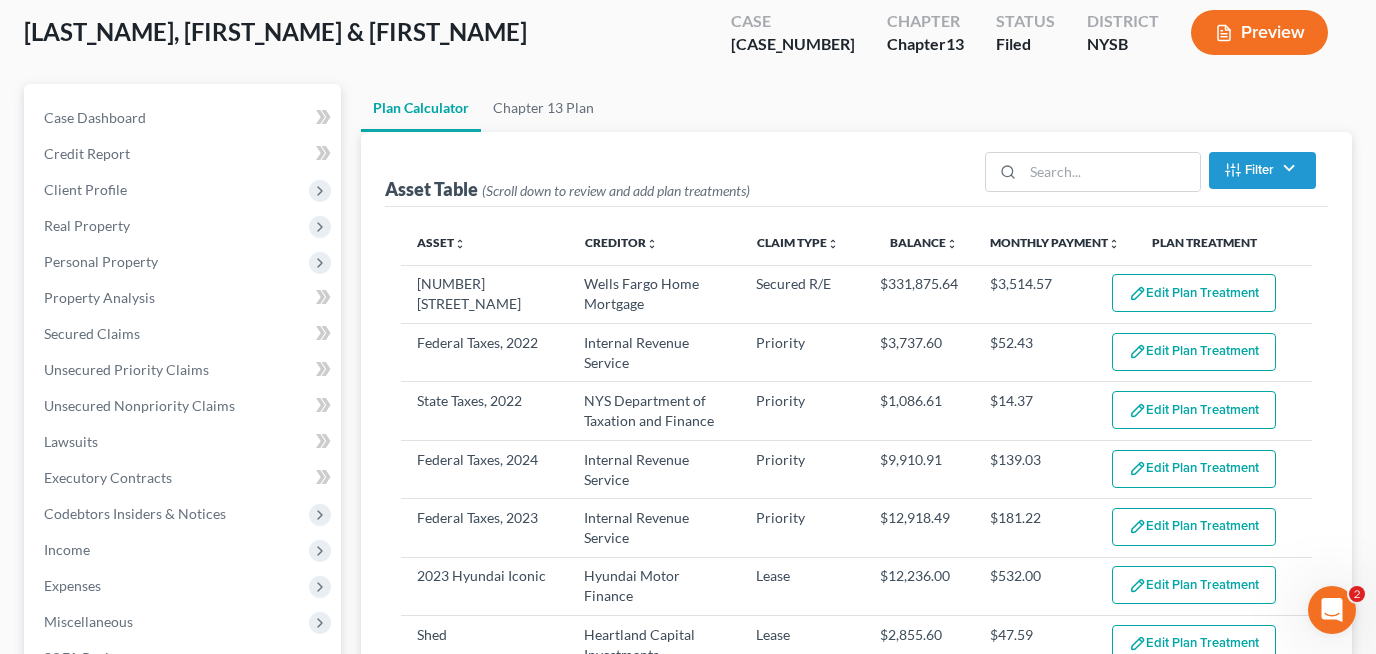 scroll, scrollTop: 121, scrollLeft: 0, axis: vertical 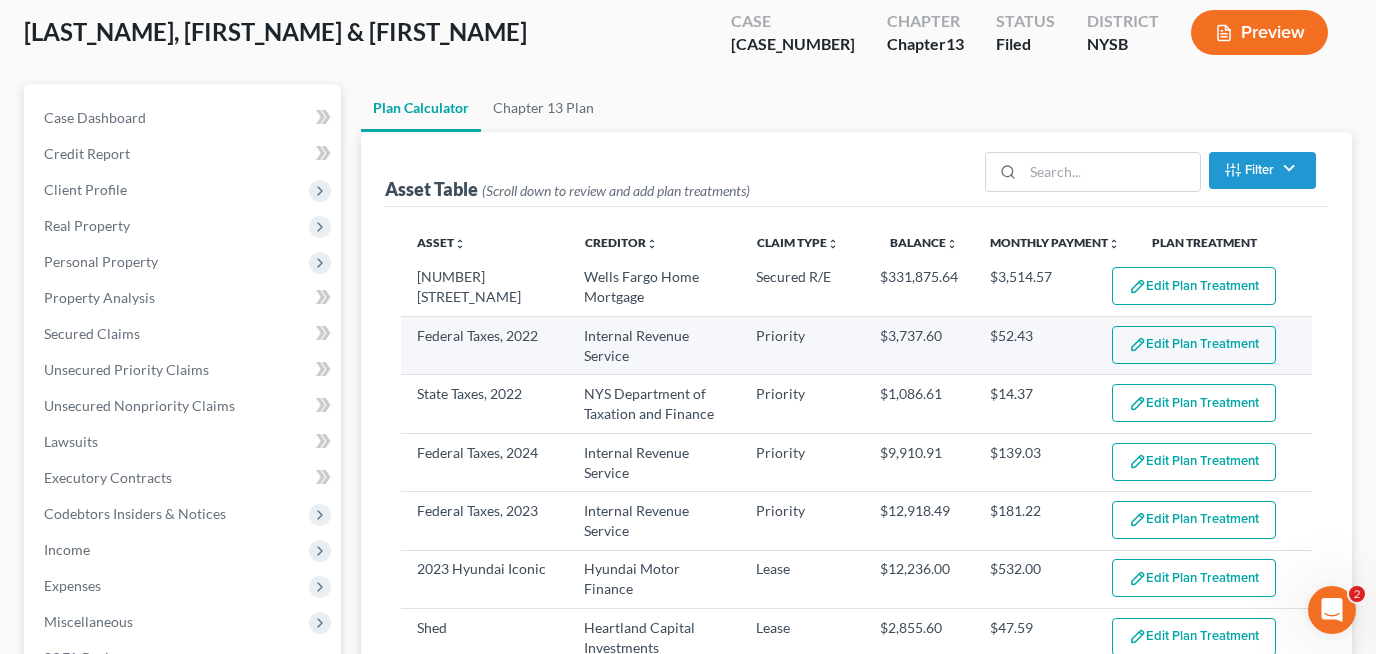 click on "Edit Plan Treatment" at bounding box center (1194, 345) 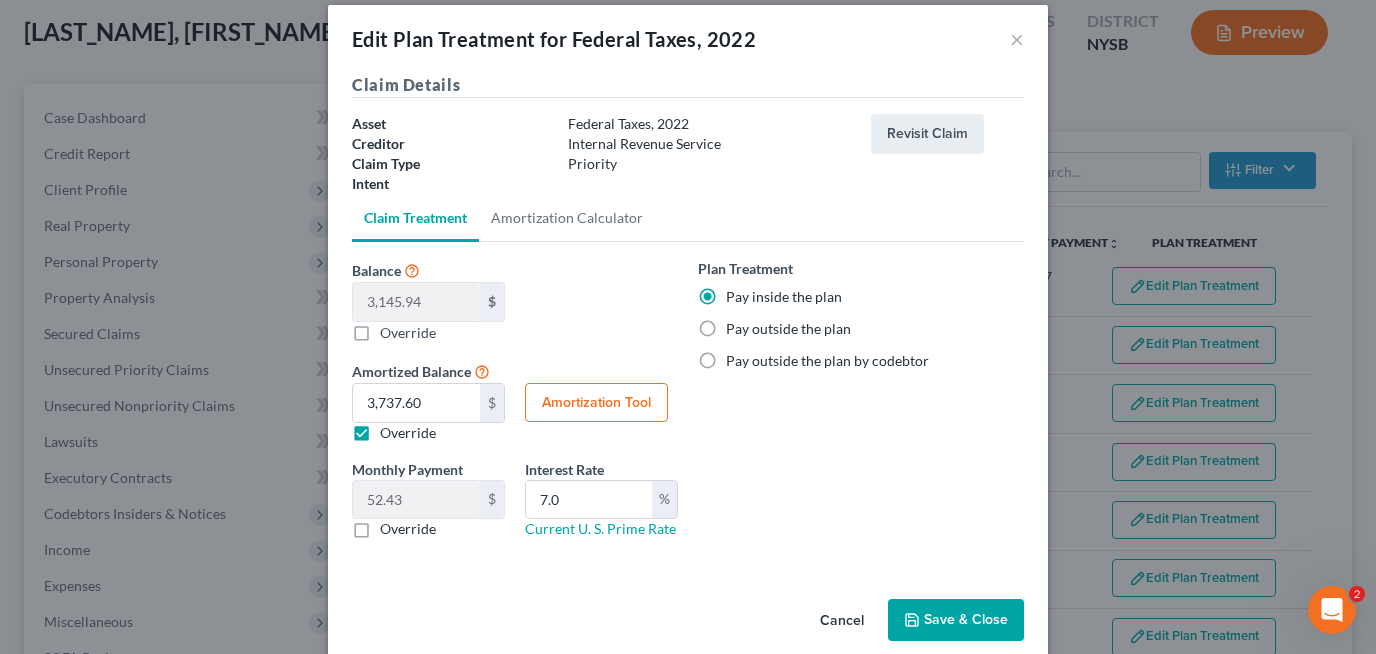 scroll, scrollTop: 22, scrollLeft: 0, axis: vertical 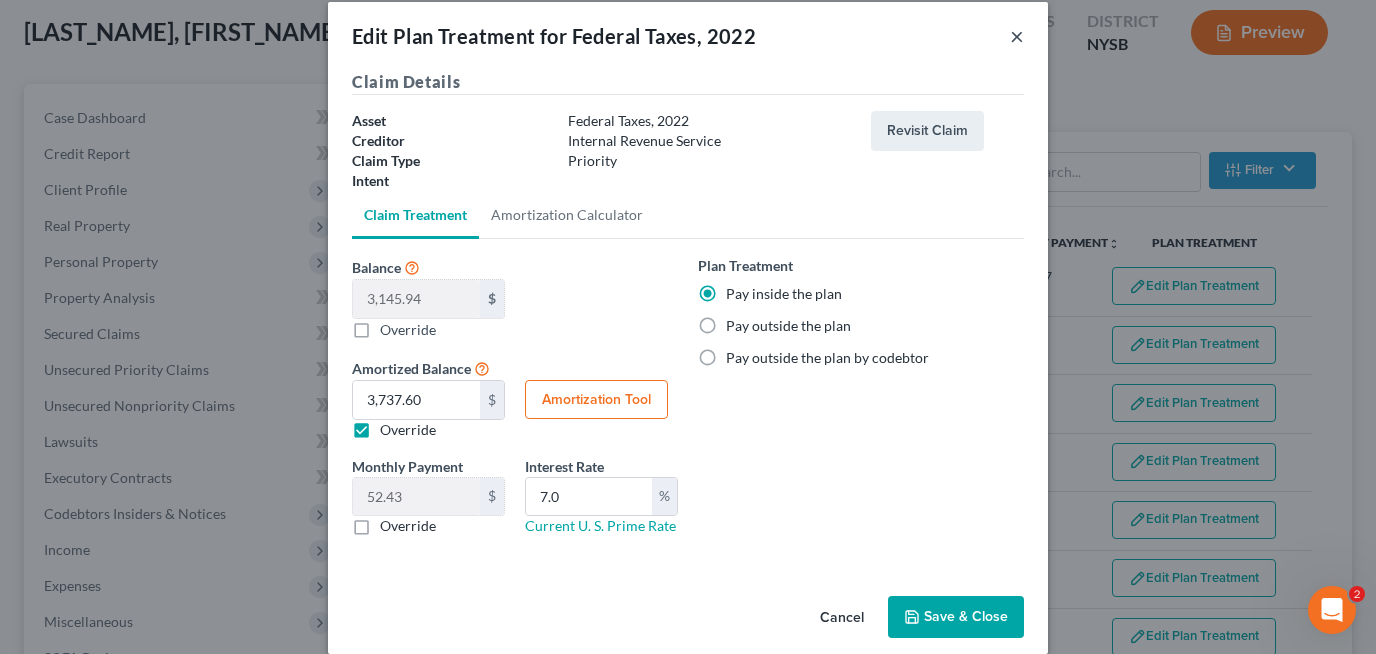 click on "×" at bounding box center [1017, 36] 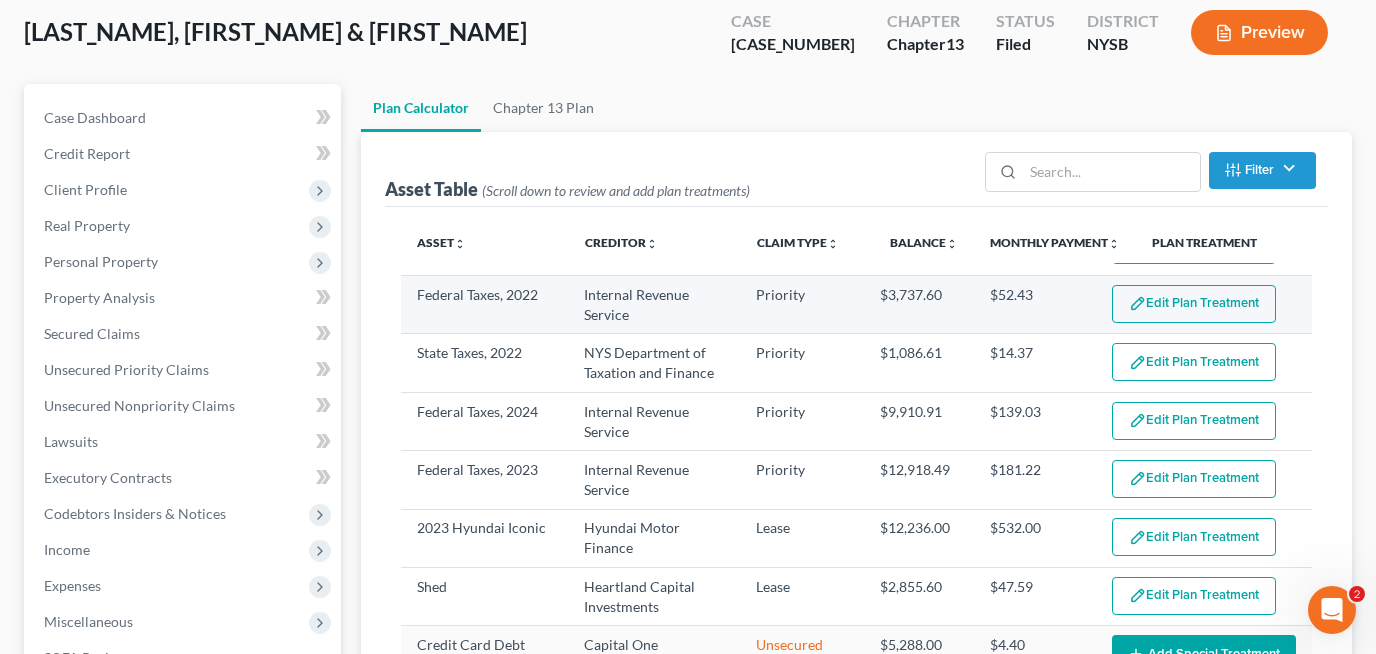 scroll, scrollTop: 167, scrollLeft: 0, axis: vertical 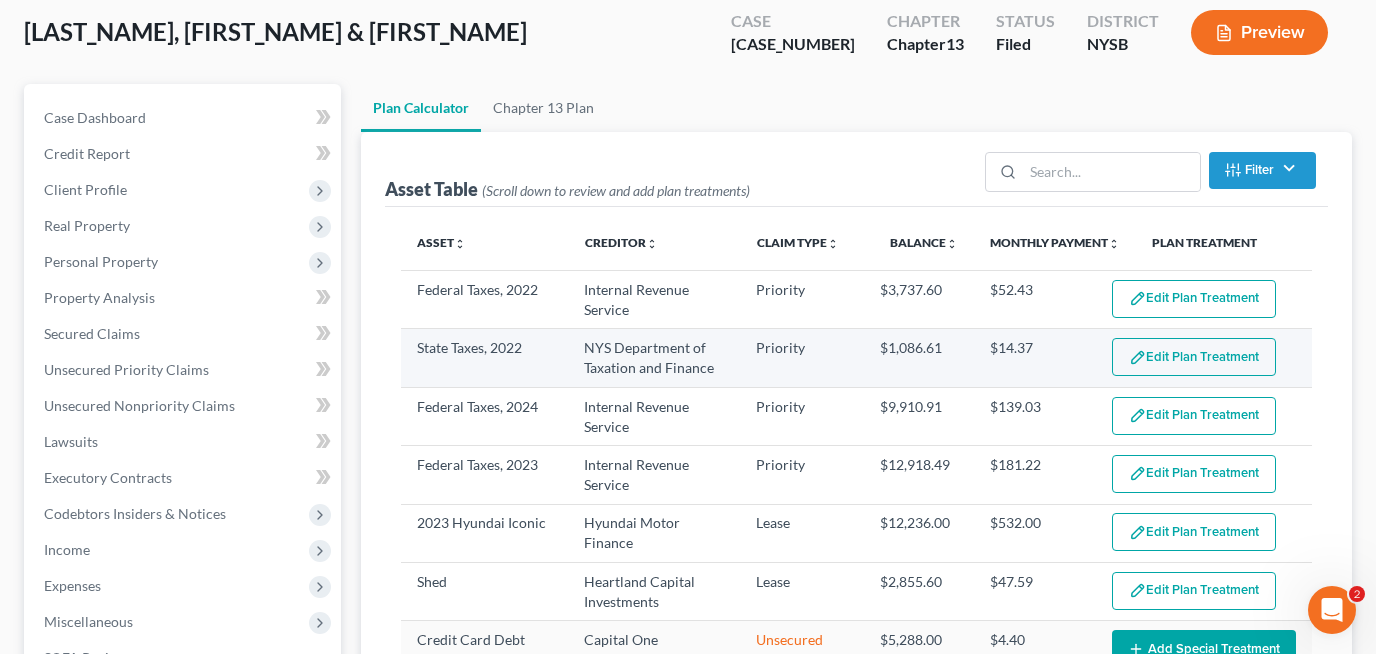 click on "Edit Plan Treatment" at bounding box center (1194, 357) 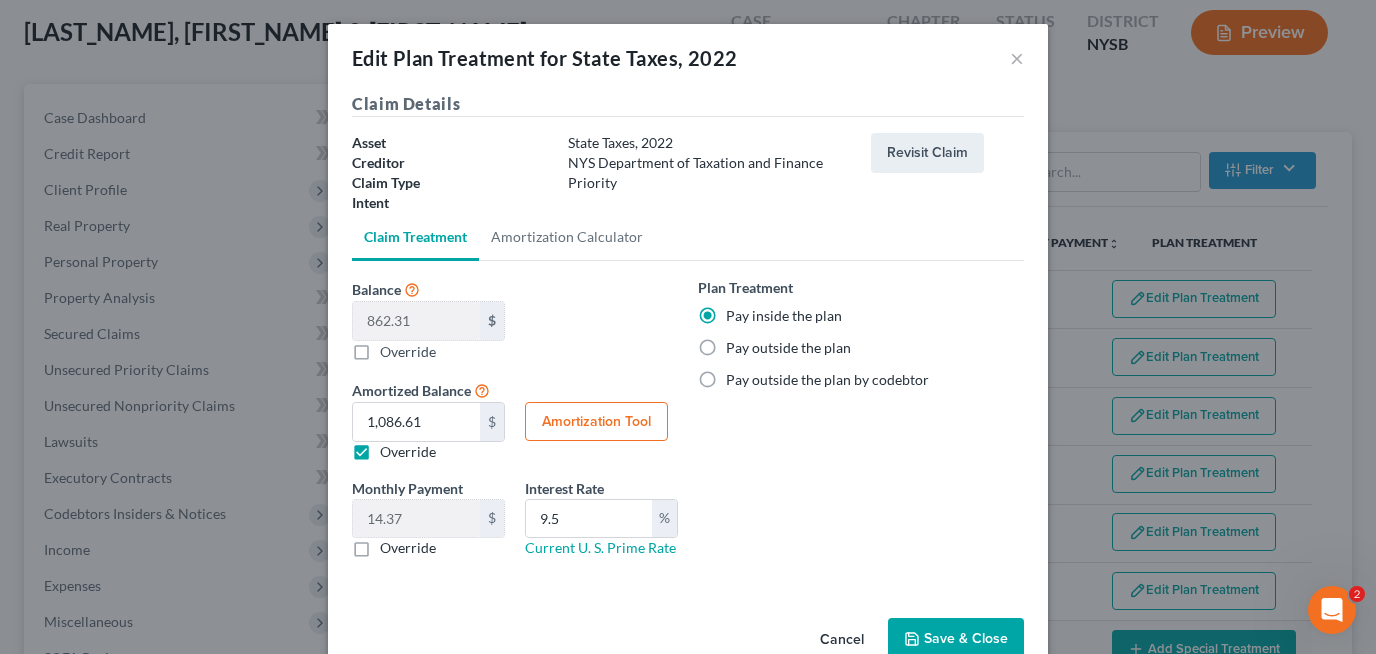 scroll, scrollTop: 19, scrollLeft: 0, axis: vertical 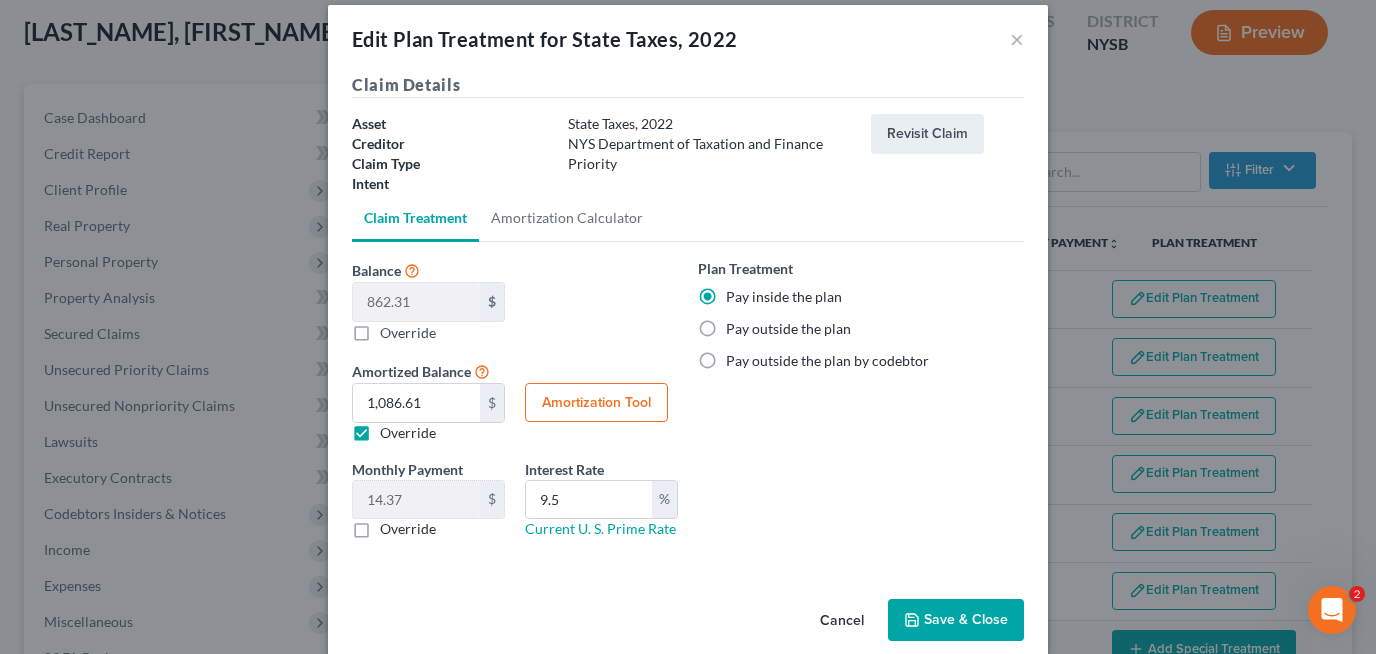 click on "Edit Plan Treatment for State Taxes, [YEAR] ×" at bounding box center [688, 39] 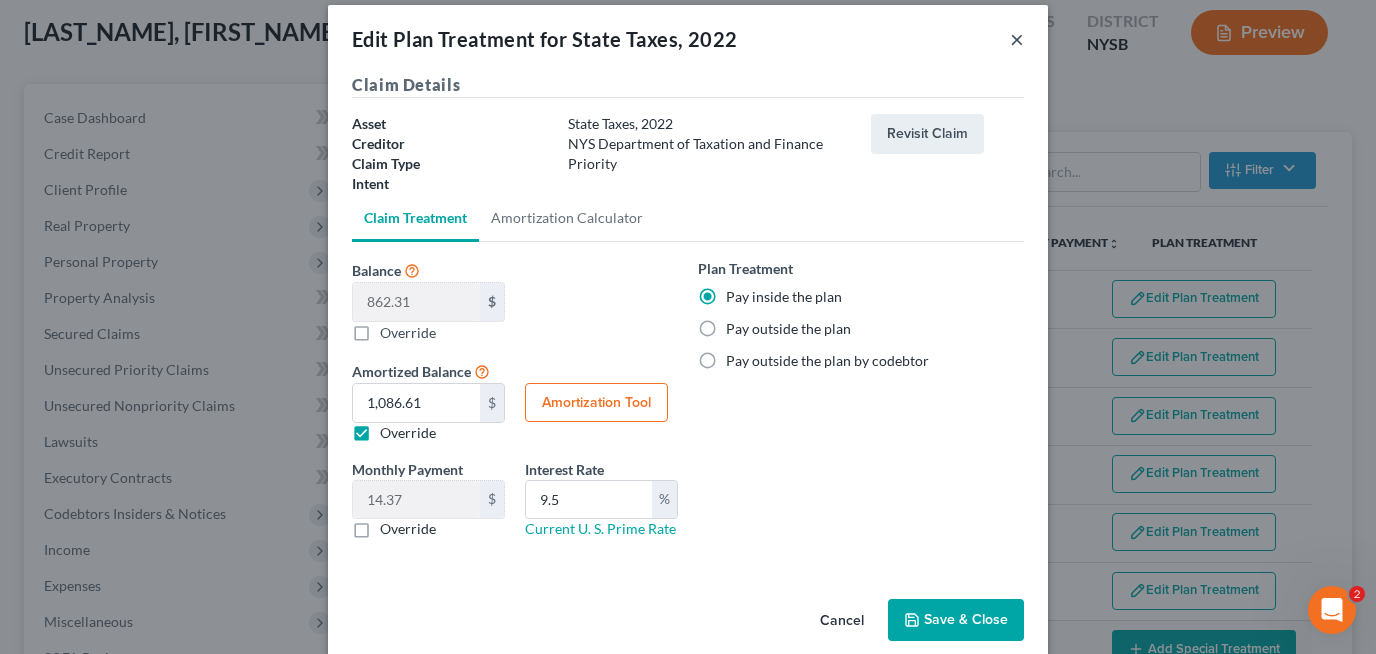 click on "×" at bounding box center [1017, 39] 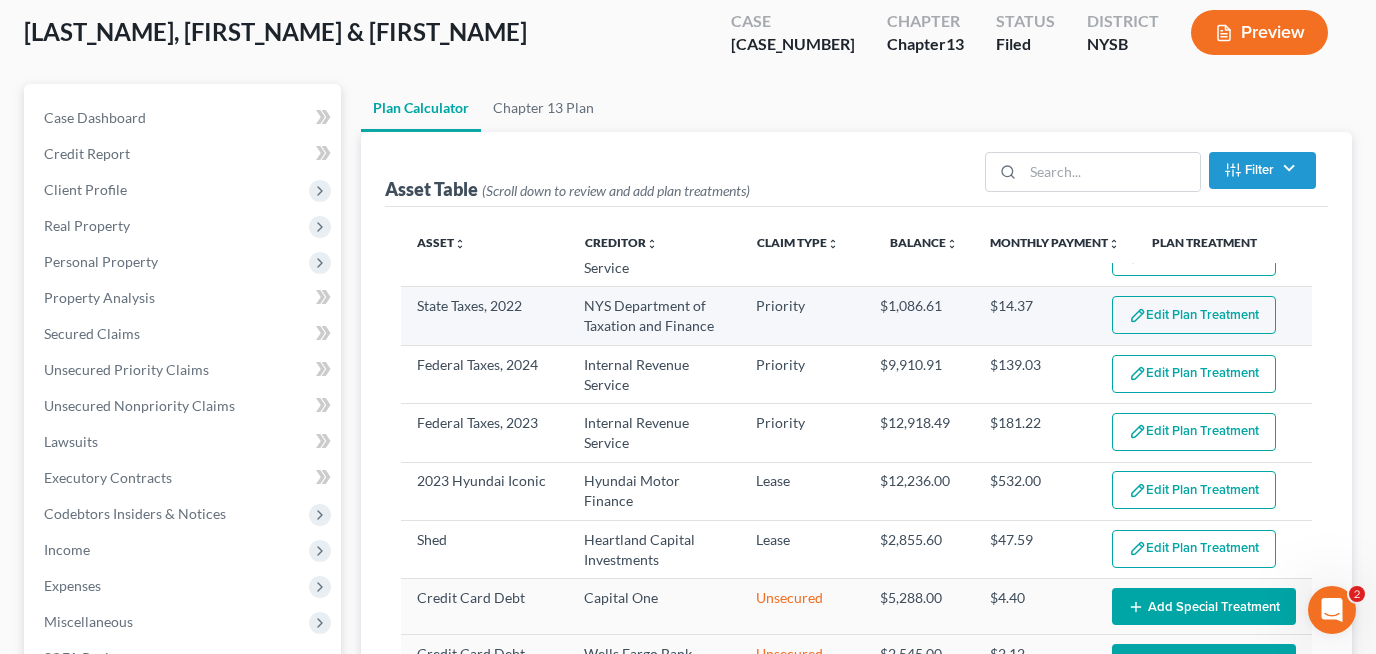scroll, scrollTop: 210, scrollLeft: 0, axis: vertical 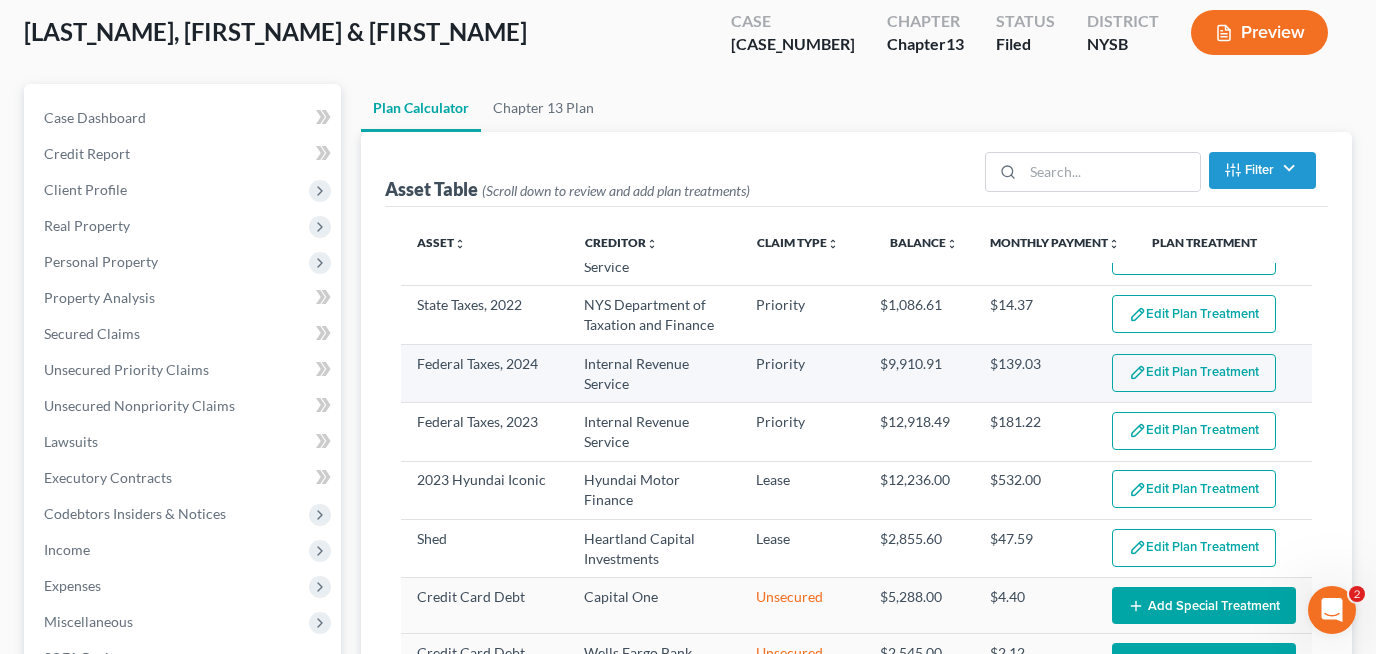 click on "Edit Plan Treatment" at bounding box center [1194, 373] 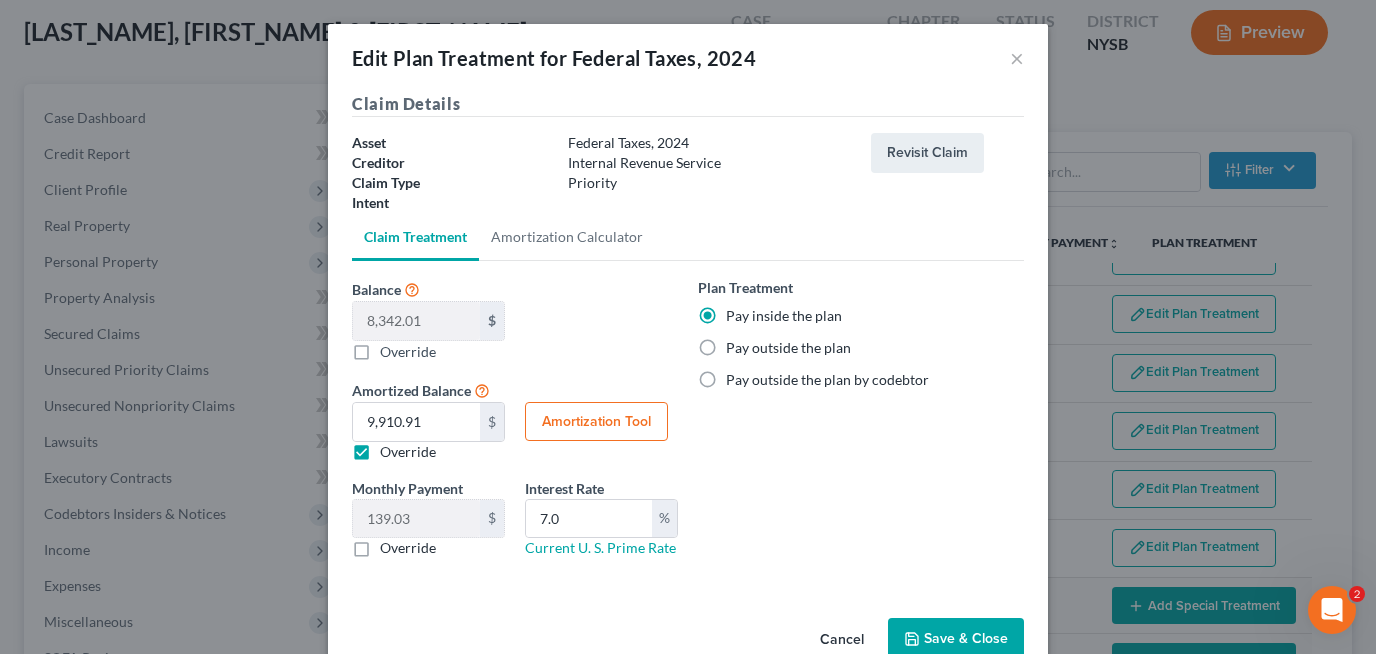 scroll, scrollTop: 16, scrollLeft: 0, axis: vertical 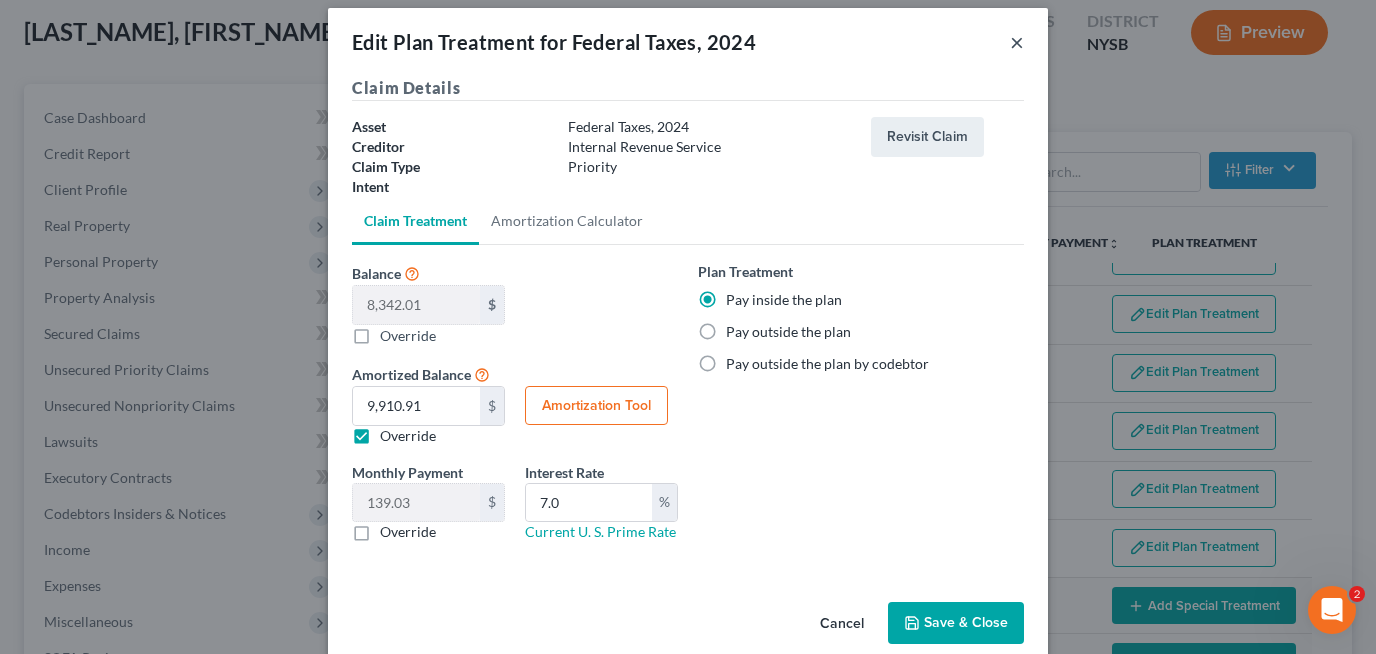 click on "×" at bounding box center [1017, 42] 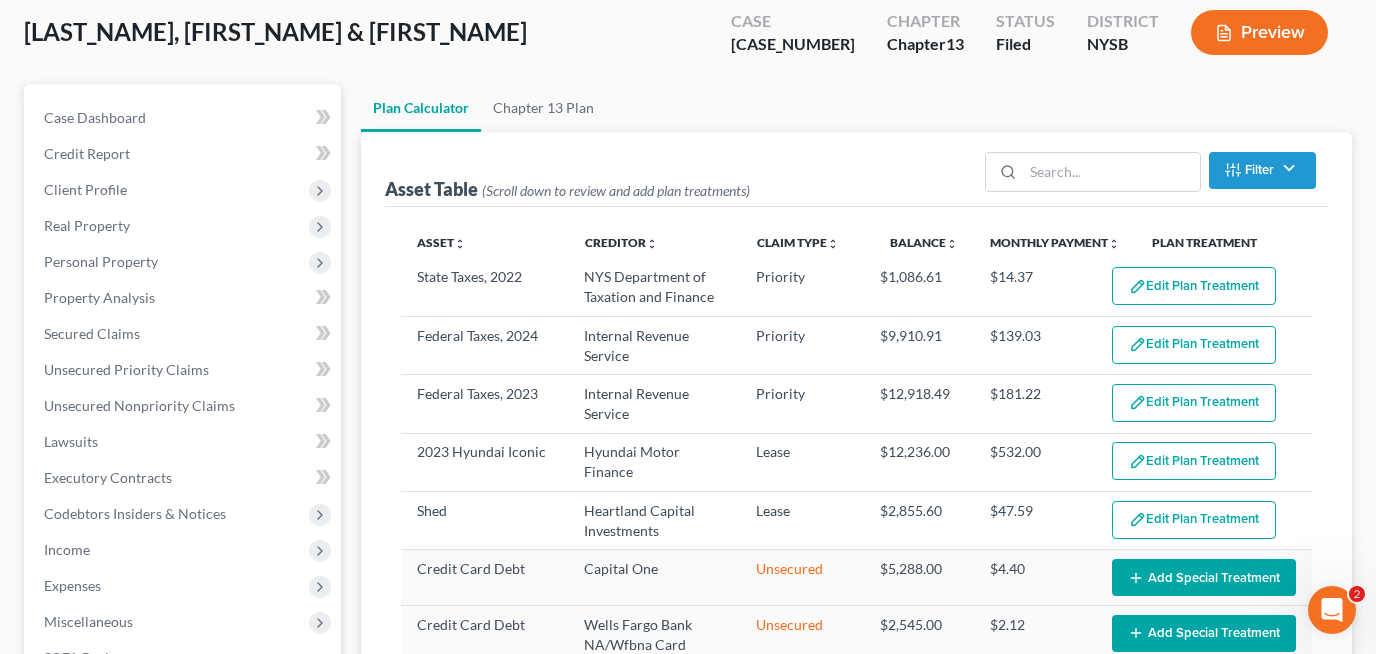 scroll, scrollTop: 240, scrollLeft: 0, axis: vertical 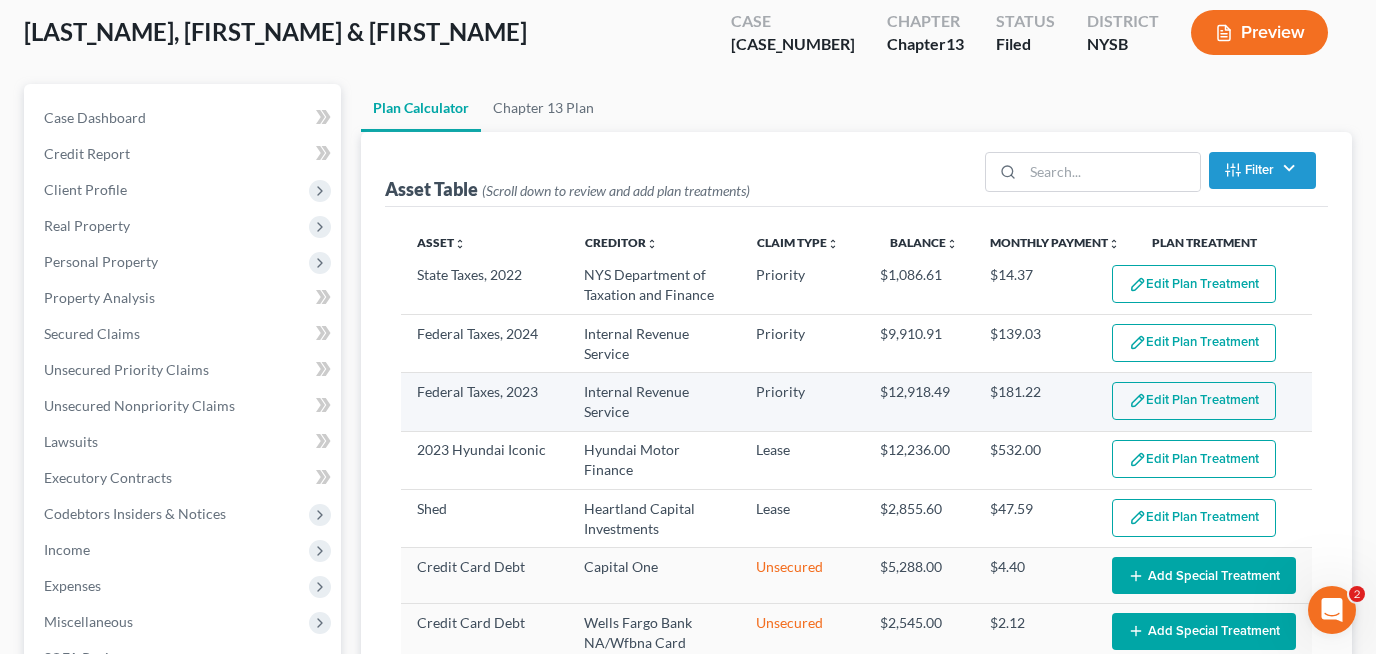 click on "Edit Plan Treatment" at bounding box center [1194, 401] 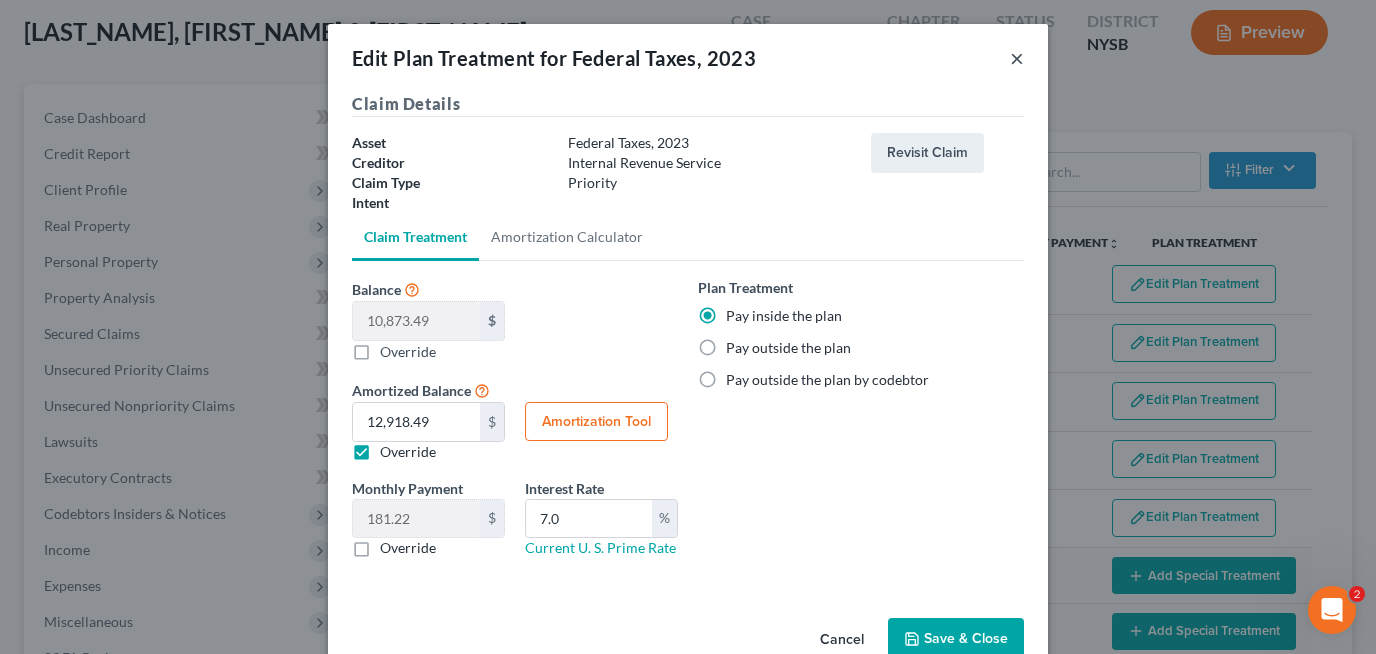 click on "×" at bounding box center (1017, 58) 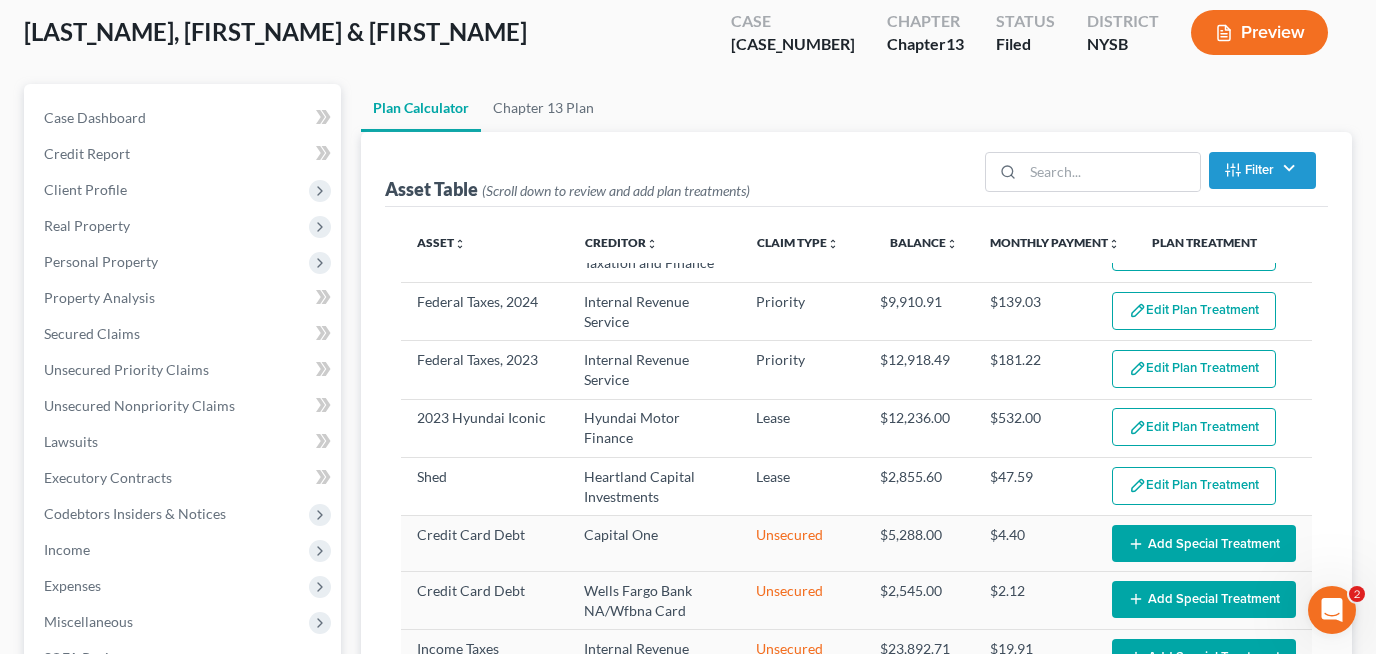 scroll, scrollTop: 290, scrollLeft: 0, axis: vertical 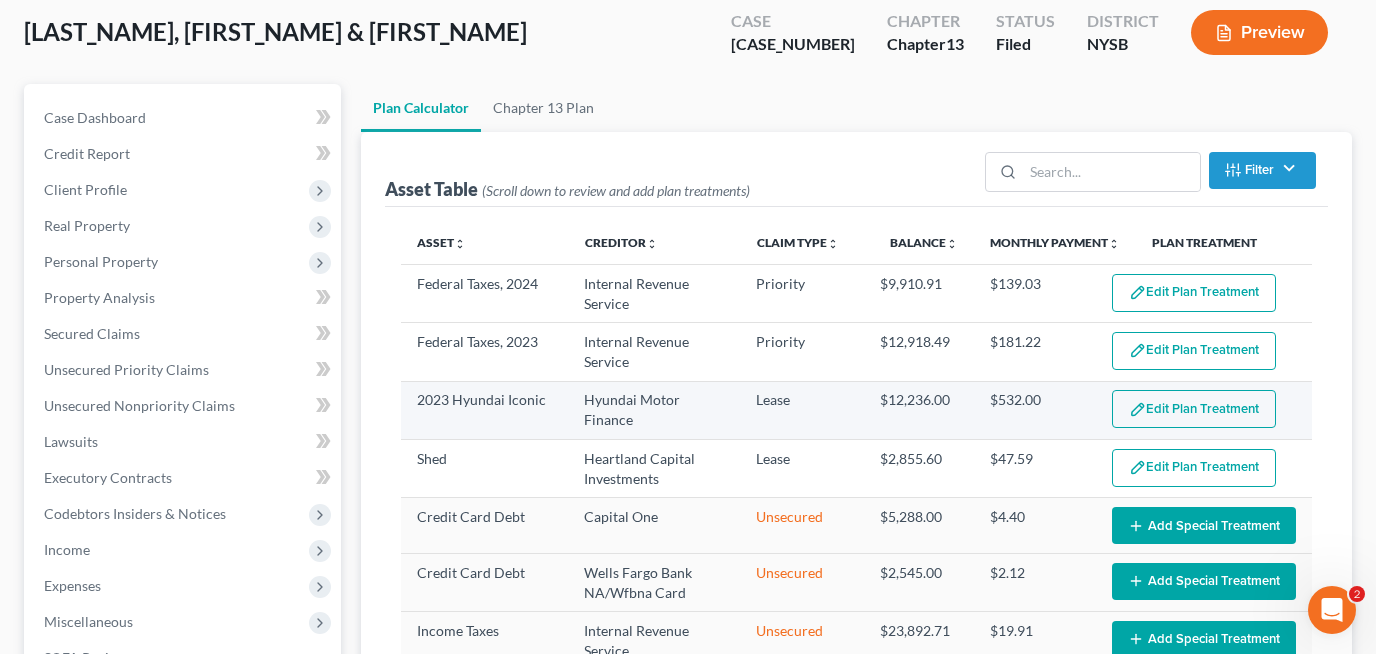 click on "Edit Plan Treatment" at bounding box center [1194, 409] 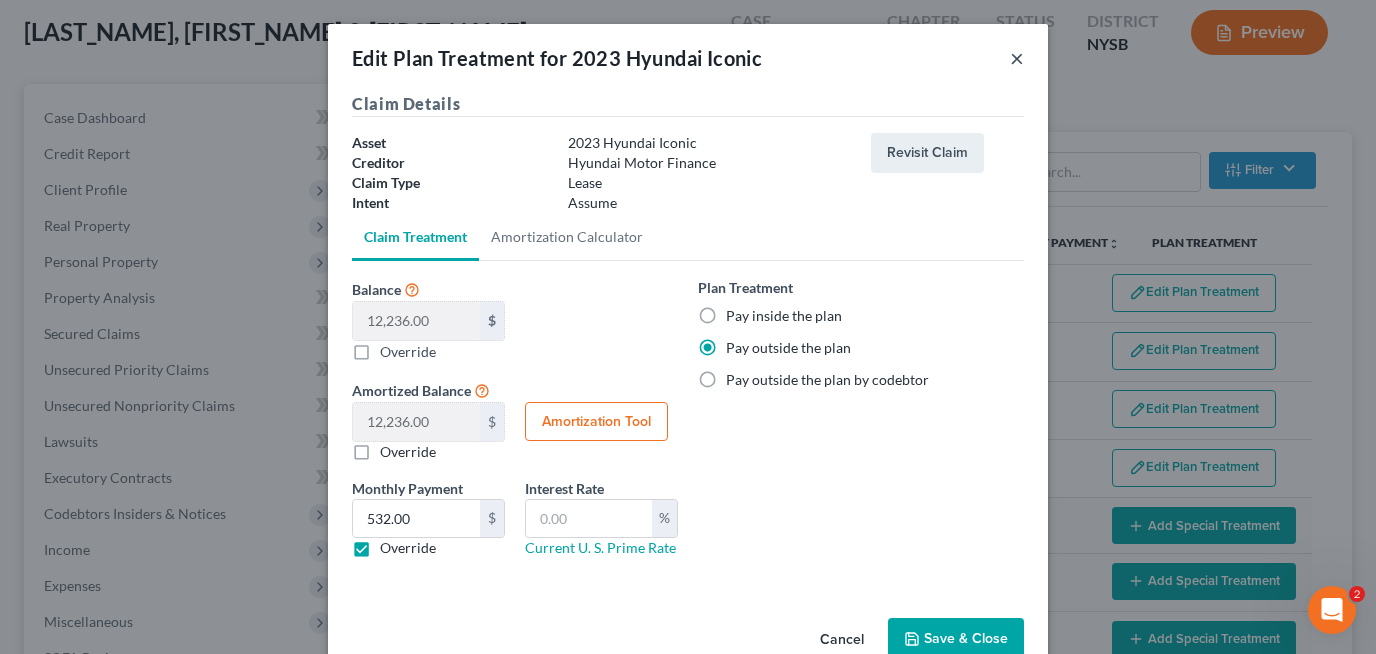 click on "×" at bounding box center [1017, 58] 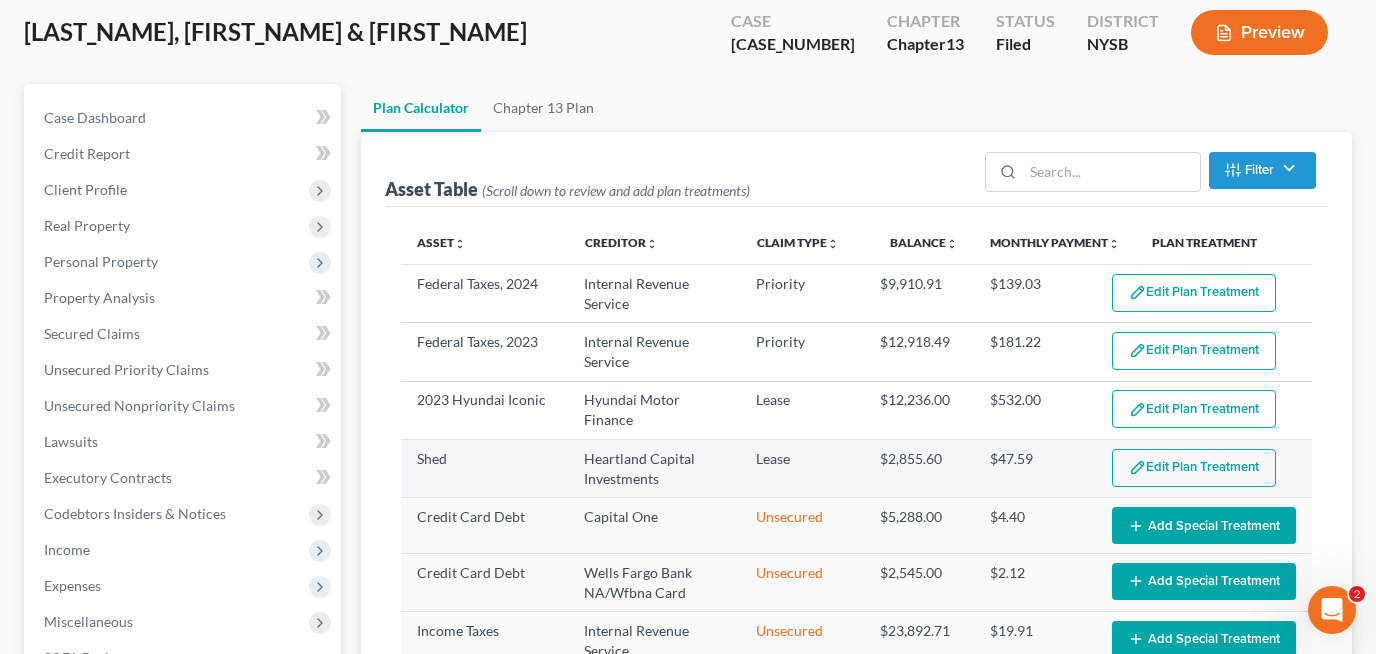 click on "Edit Plan Treatment" at bounding box center (1194, 468) 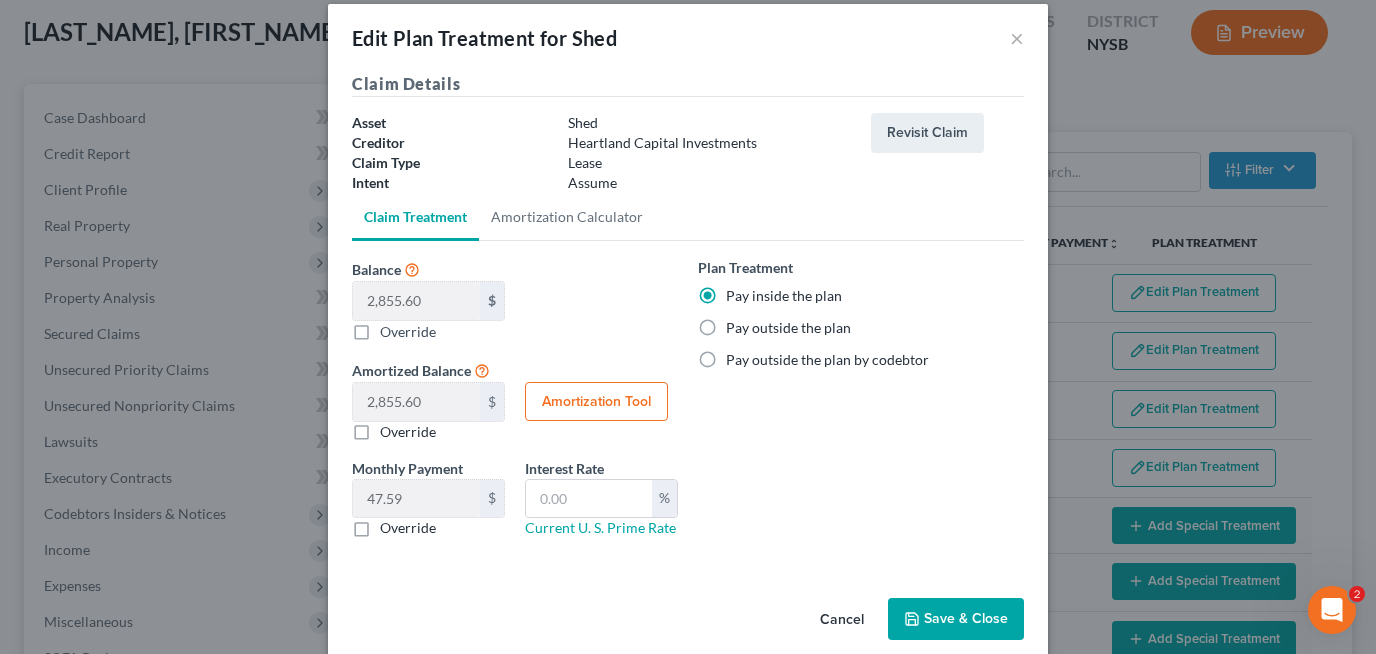 scroll, scrollTop: 21, scrollLeft: 0, axis: vertical 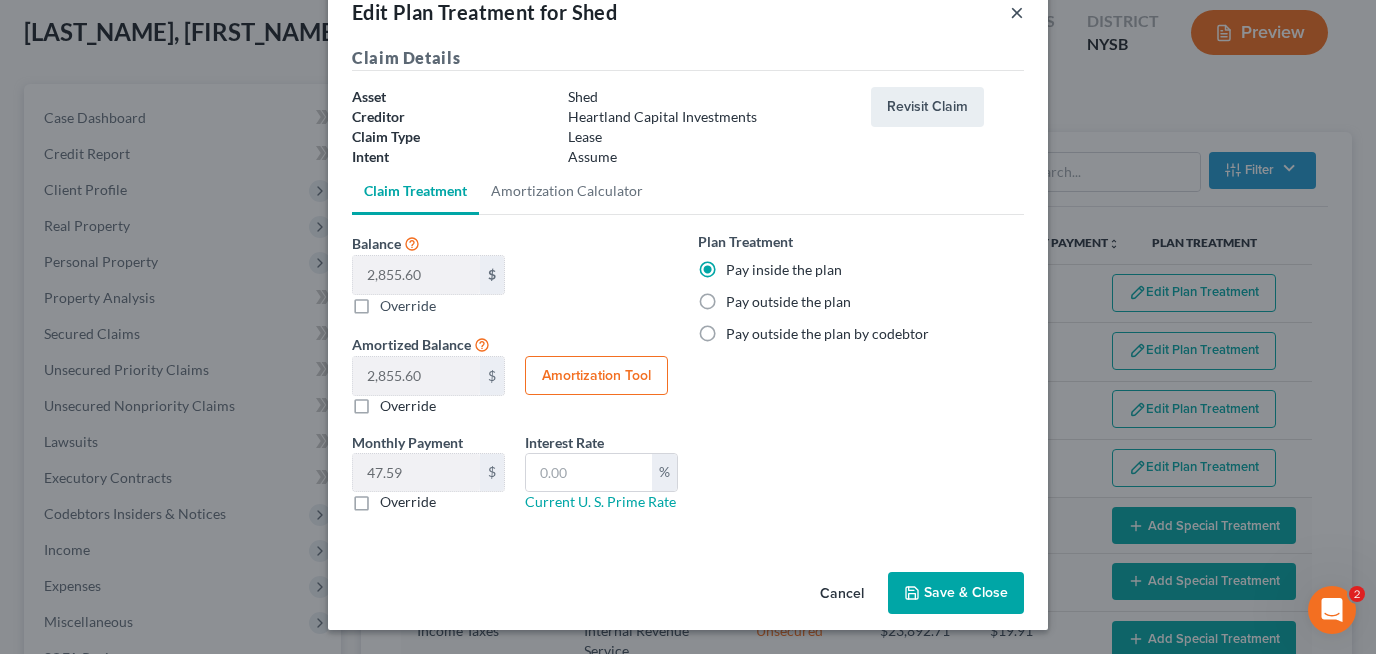click on "×" at bounding box center [1017, 12] 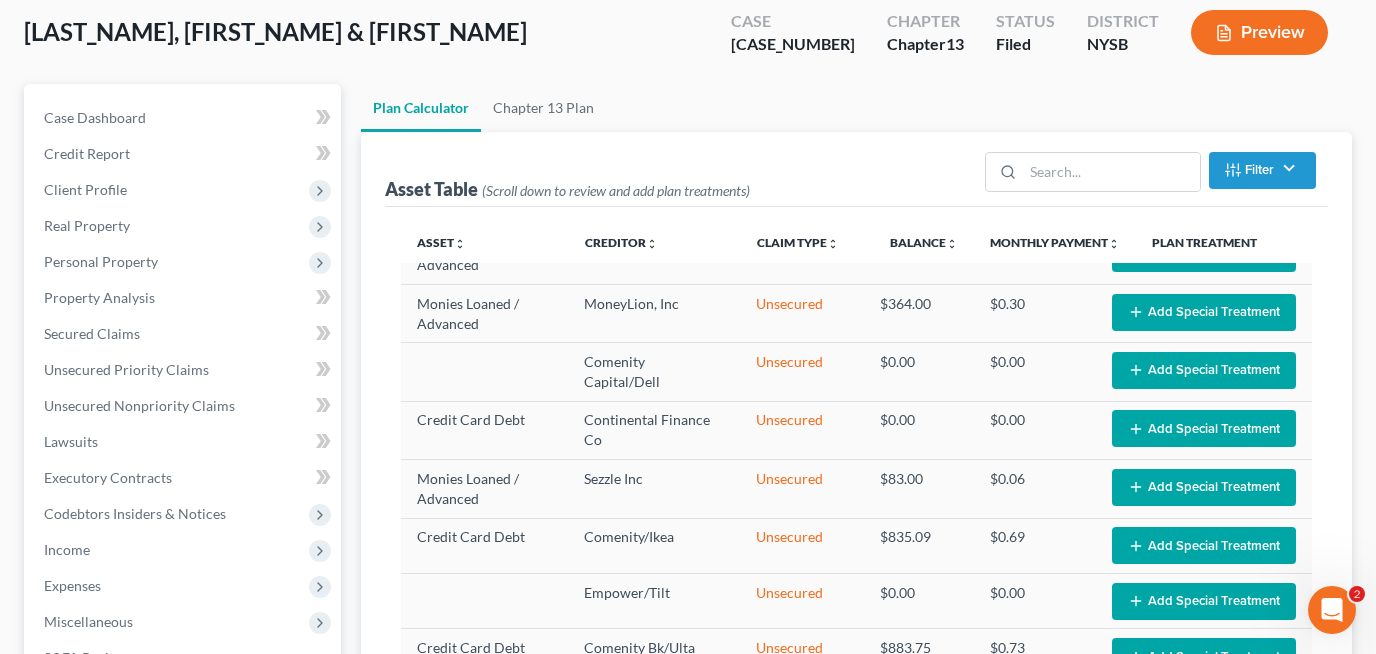 scroll, scrollTop: 3007, scrollLeft: 0, axis: vertical 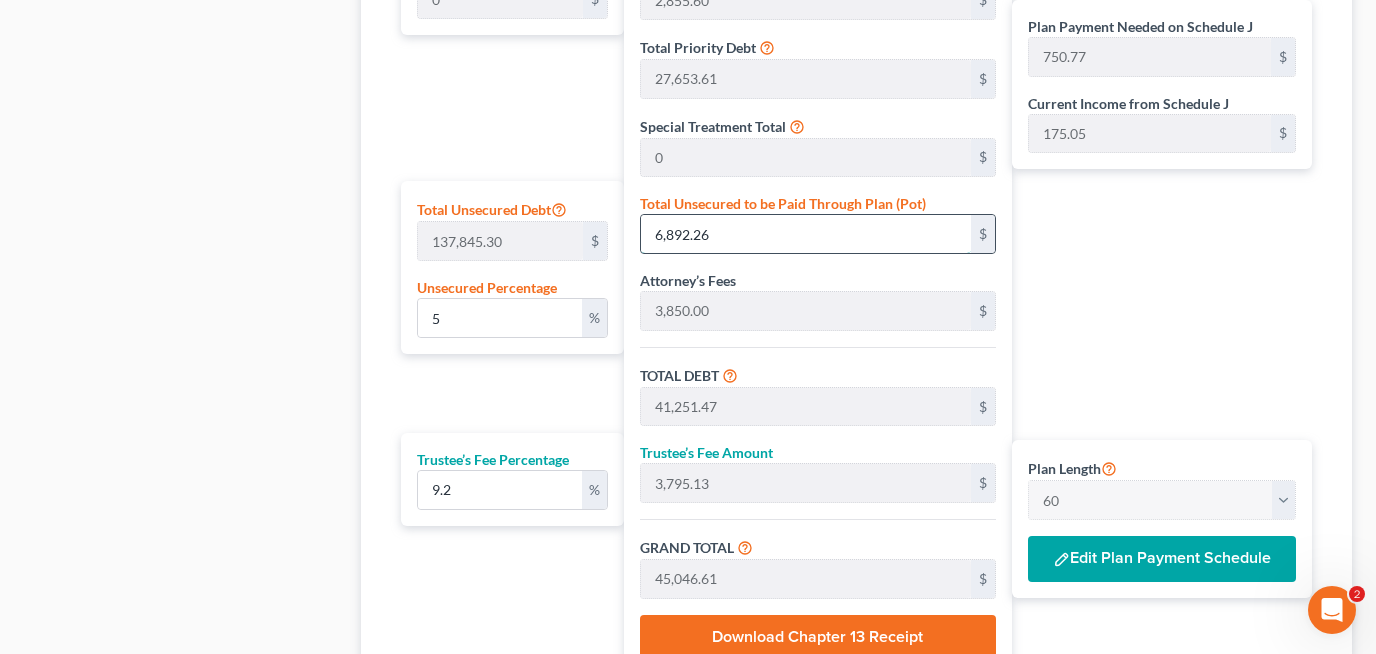 click on "6,892.26" at bounding box center (806, 234) 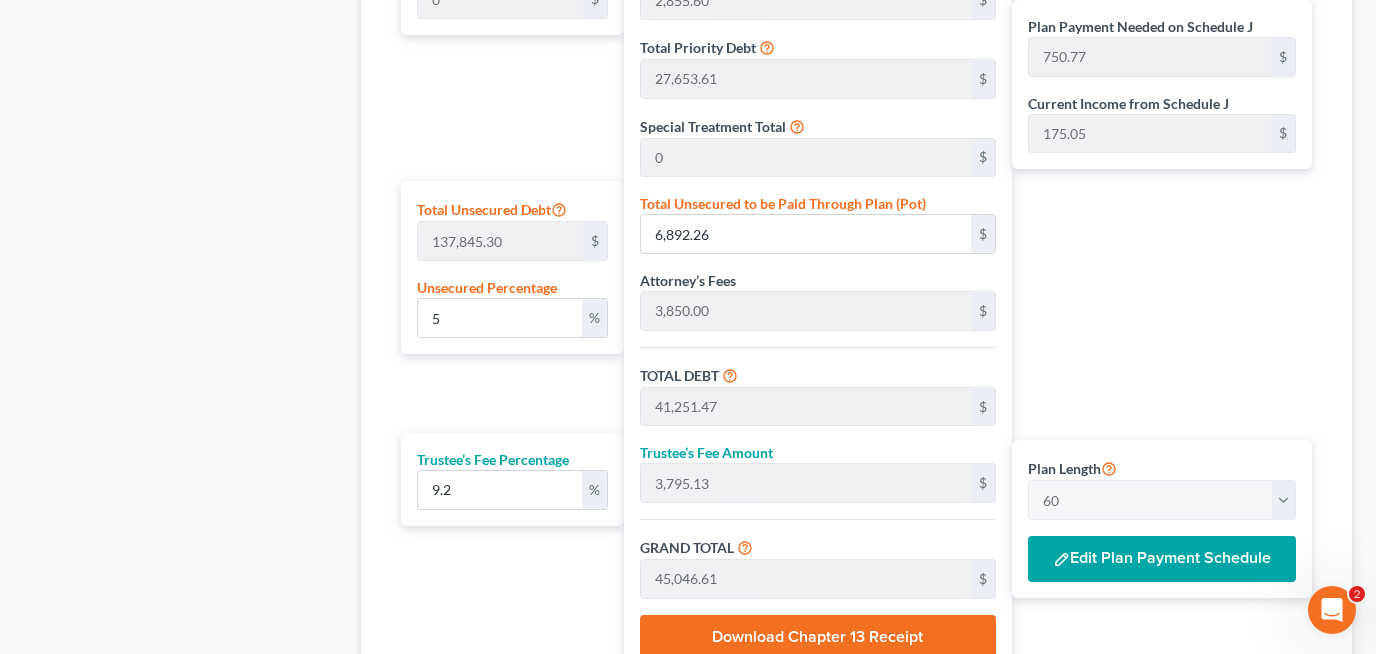 click on "Total Secured Debt   0 $ Total Lease Debt   $[AMOUNT] $ Total Priority Debt   $[AMOUNT] $ Special Treatment Total   0 $ Total Unsecured to be Paid Through Plan (Pot) $[AMOUNT] $ Attorney’s Fees $[AMOUNT] $ TOTAL DEBT   $[AMOUNT] $ Trustee’s Fee Amount $[AMOUNT] $ GRAND TOTAL   $[AMOUNT] $ Download Chapter 13 Receipt" at bounding box center [818, 269] 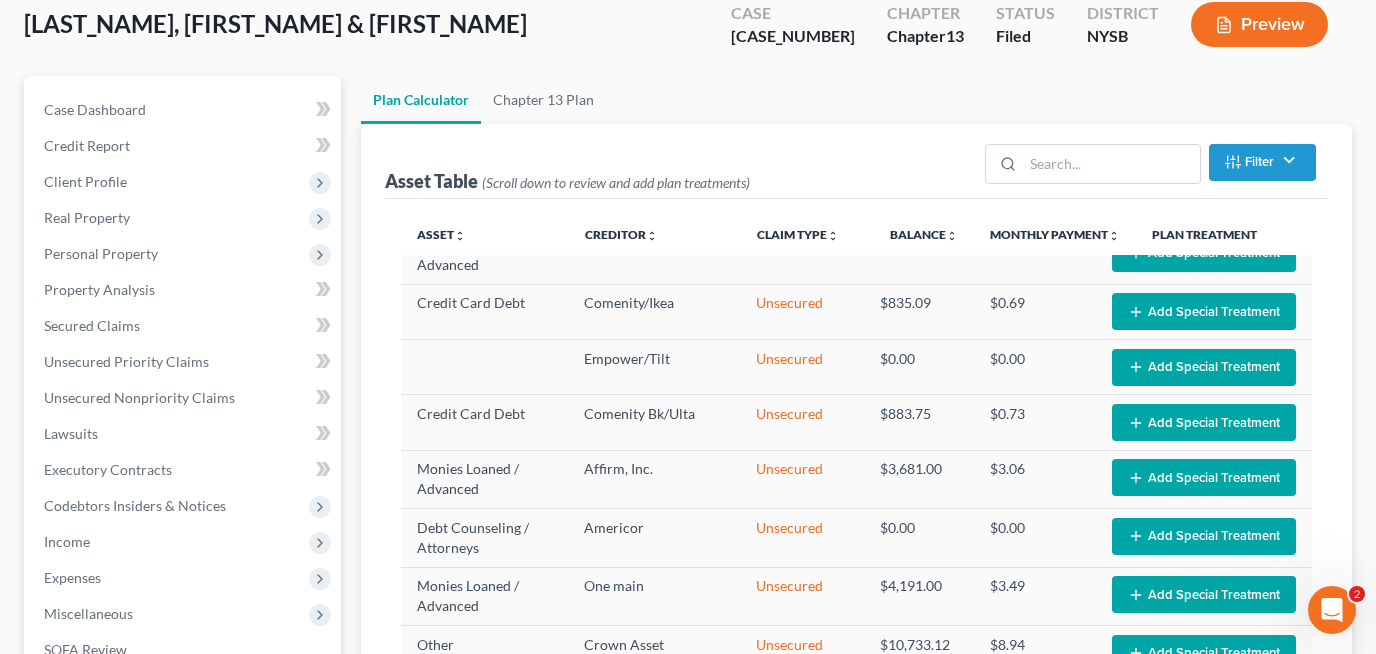scroll, scrollTop: 56, scrollLeft: 0, axis: vertical 